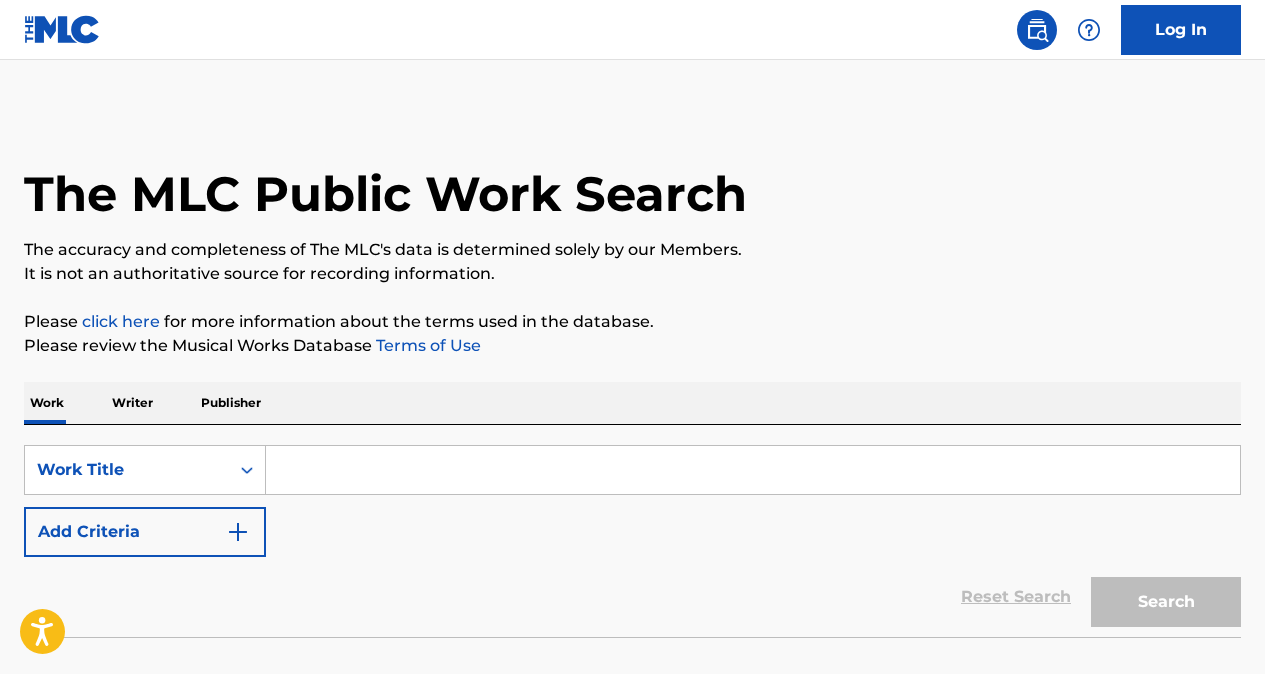 scroll, scrollTop: 0, scrollLeft: 0, axis: both 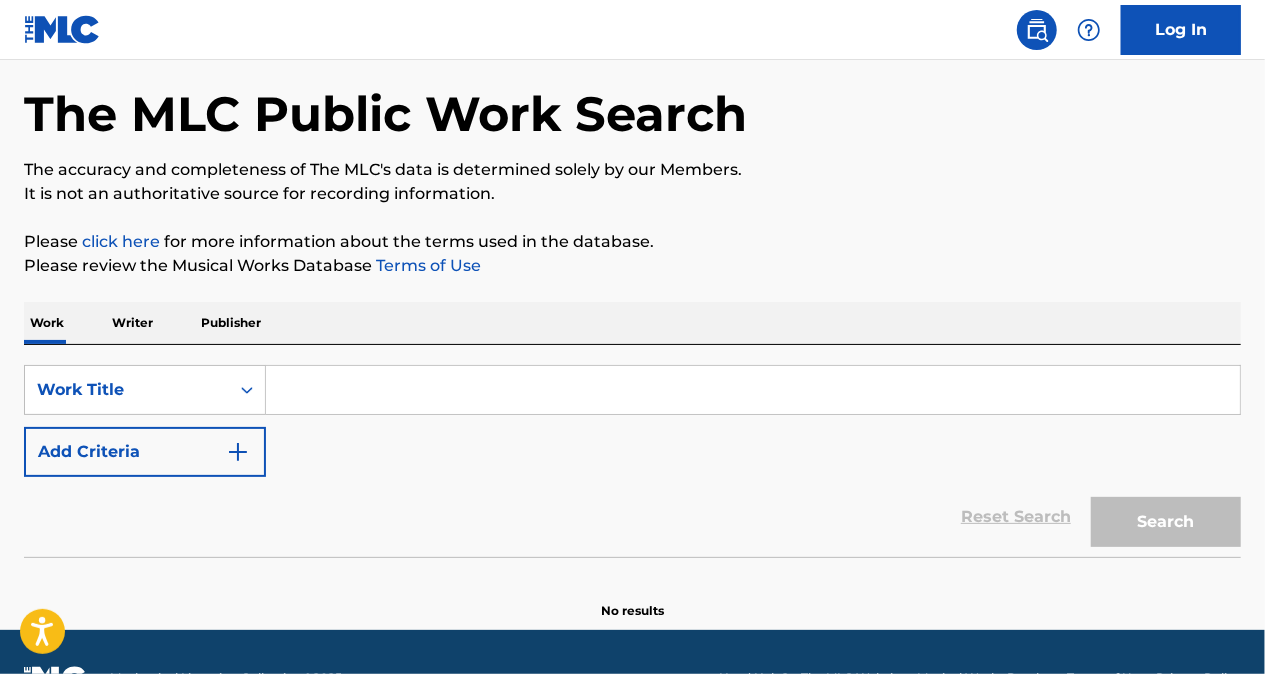 click at bounding box center (753, 390) 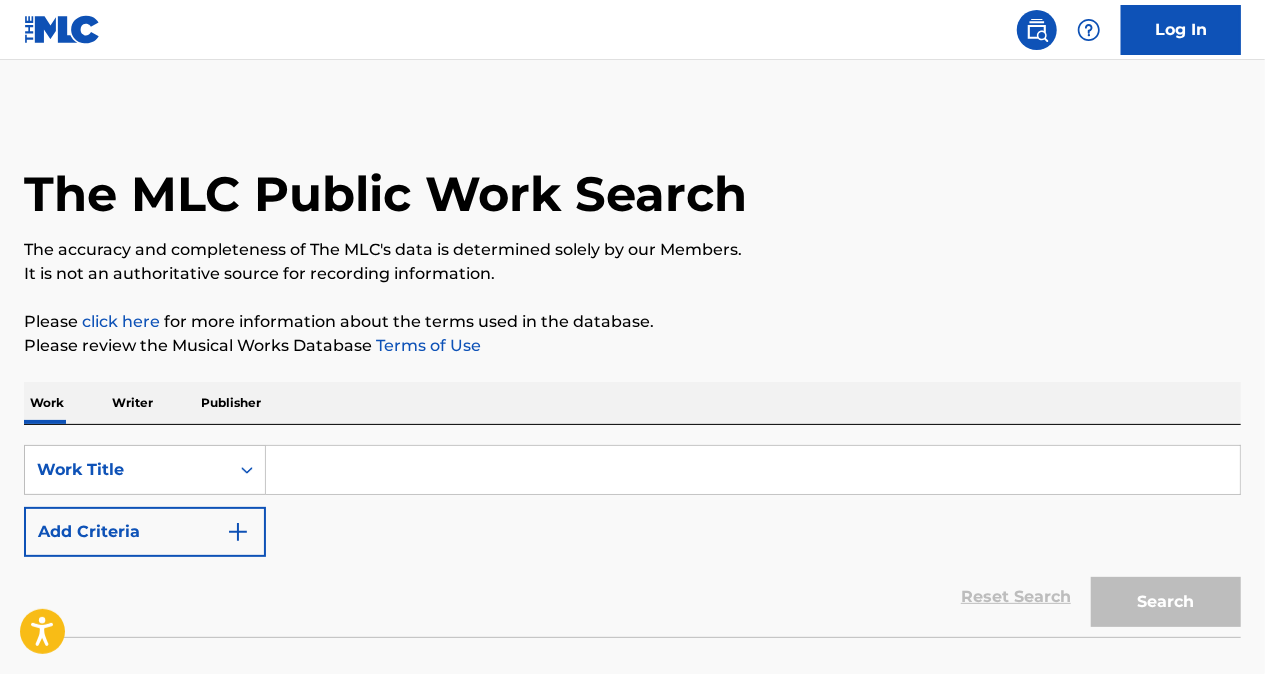 scroll, scrollTop: 131, scrollLeft: 0, axis: vertical 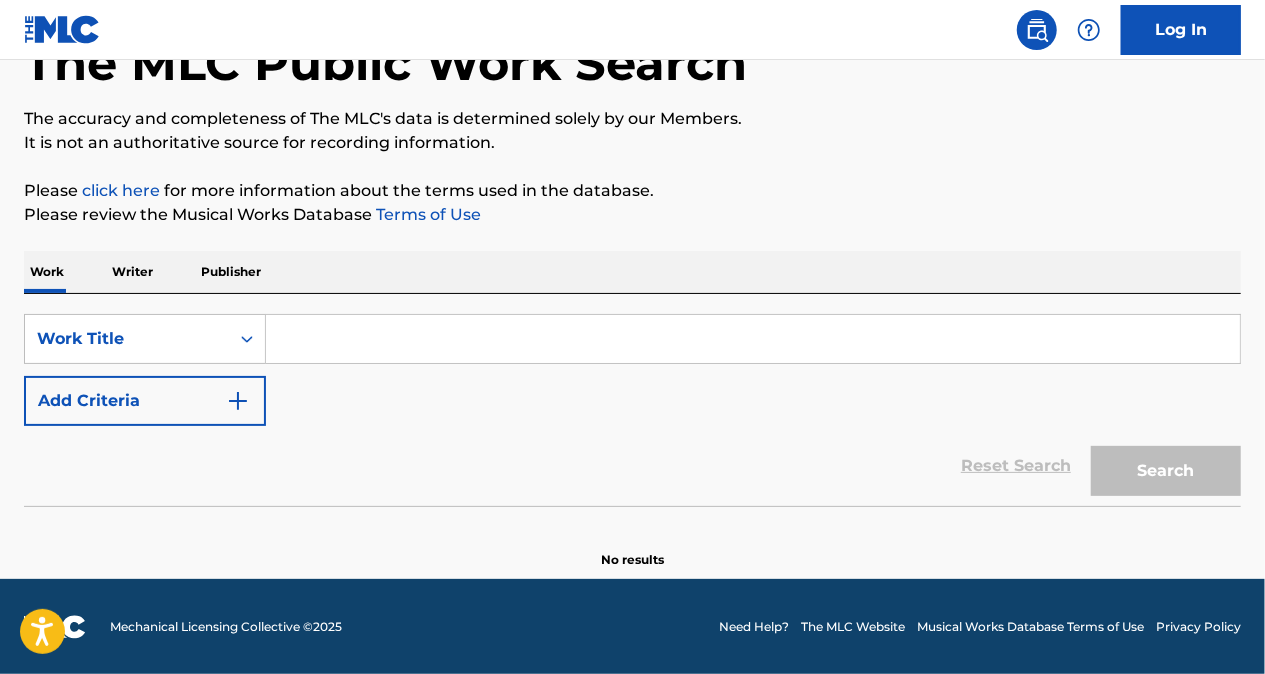 click on "SearchWithCriteria214f45ce-e3a5-4496-b040-c12f724d6a67 Work Title Add Criteria" at bounding box center (632, 370) 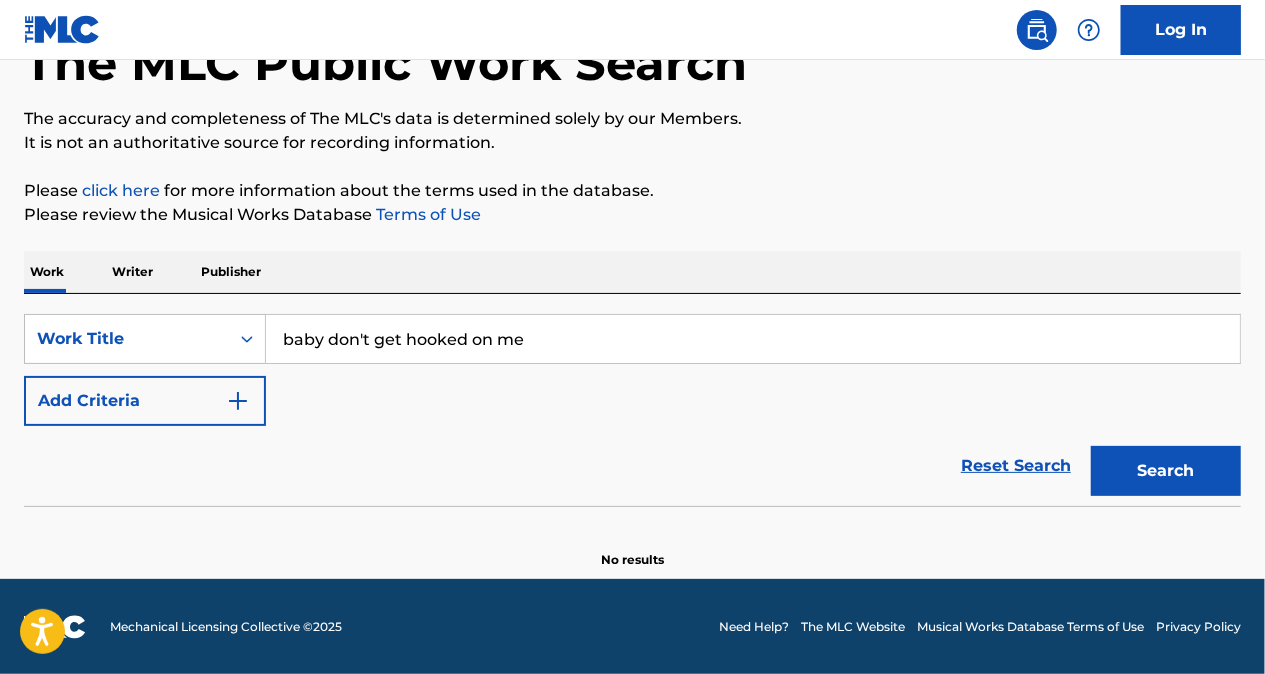type on "baby don't get hooked on me" 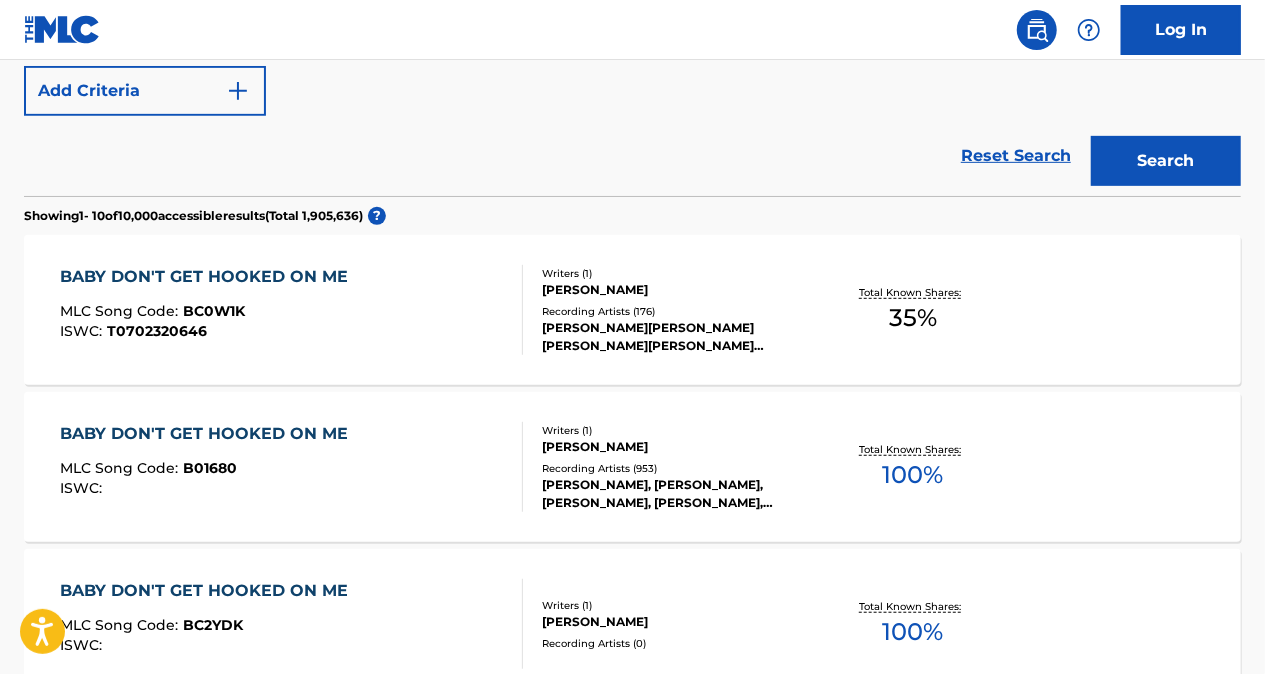 scroll, scrollTop: 440, scrollLeft: 0, axis: vertical 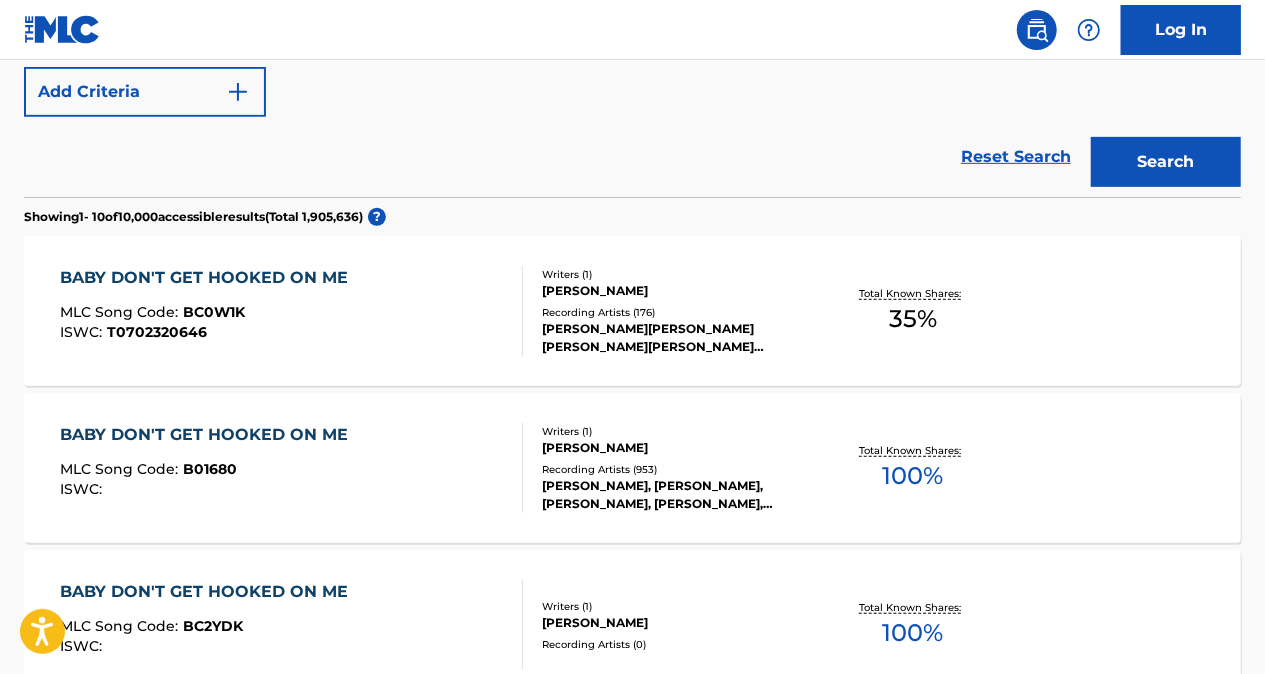 click on "BABY DON'T GET HOOKED ON ME MLC Song Code : BC0W1K ISWC : T0702320646" at bounding box center (292, 311) 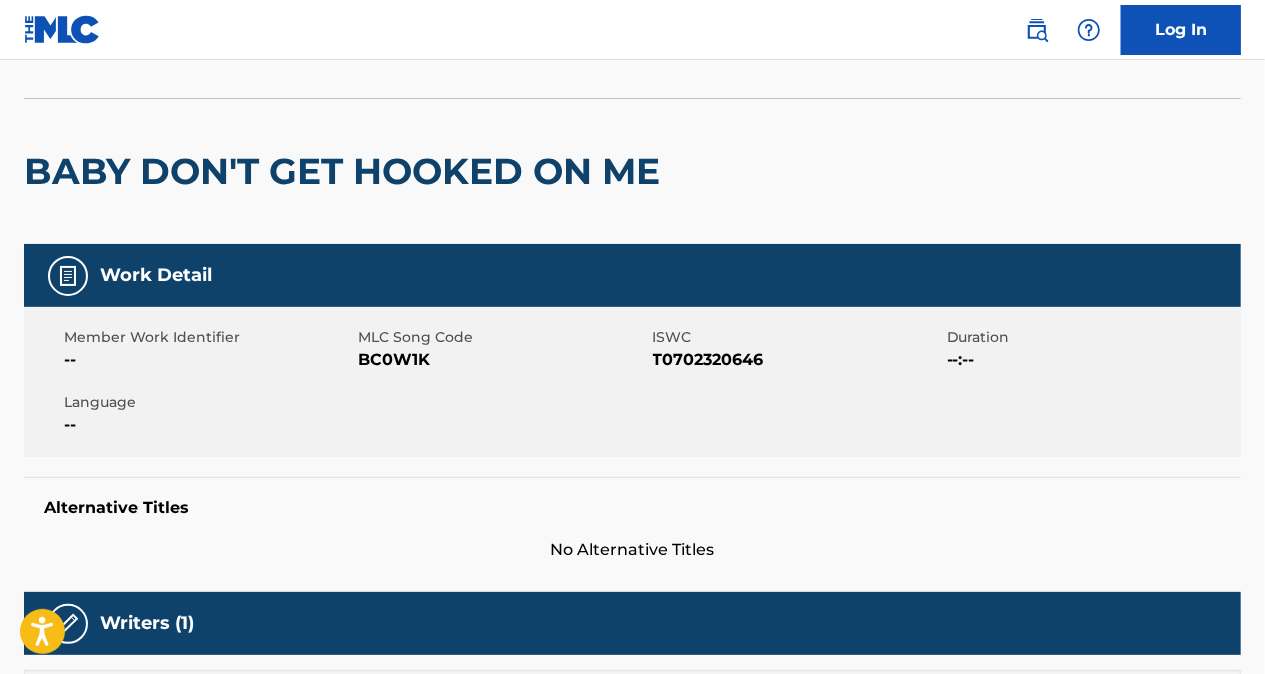scroll, scrollTop: 13, scrollLeft: 0, axis: vertical 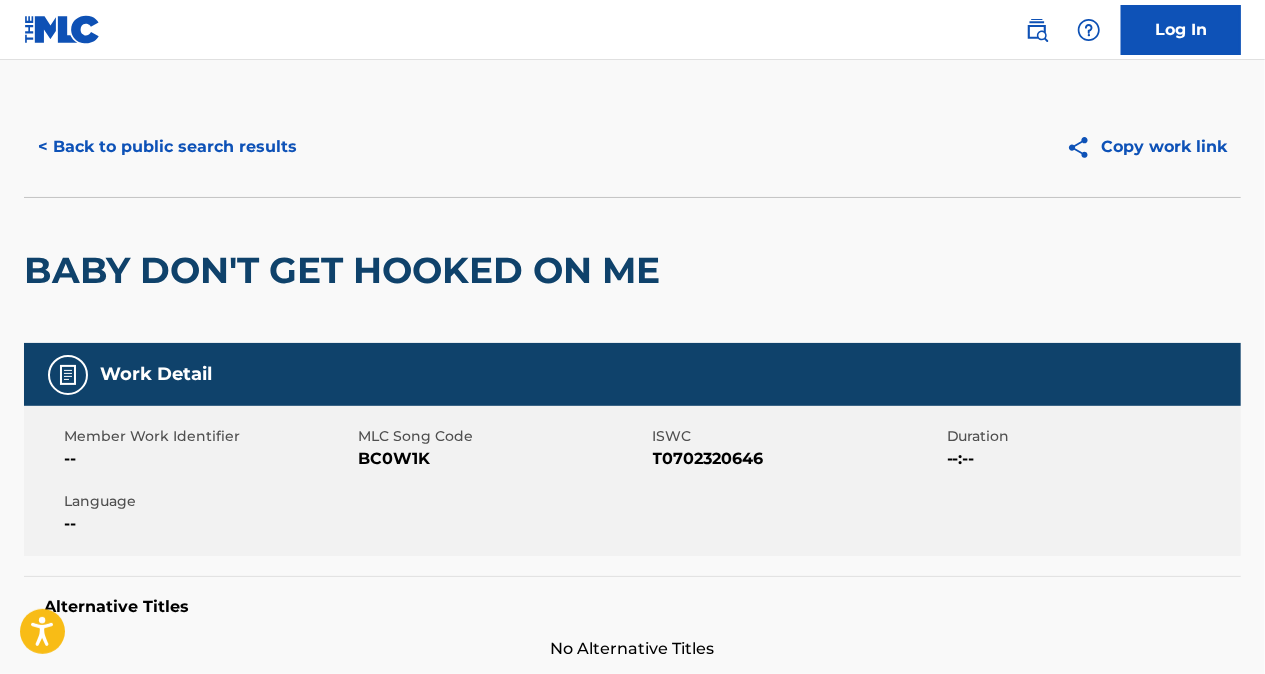 click on "< Back to public search results" at bounding box center [167, 147] 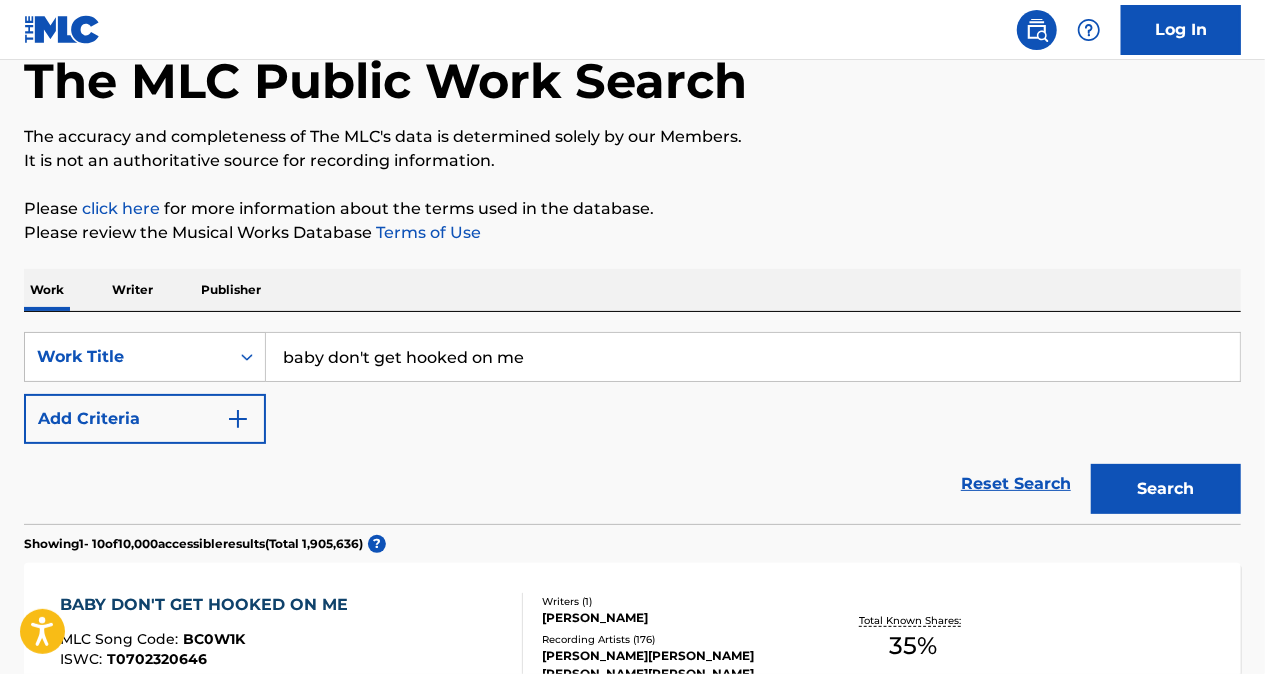 scroll, scrollTop: 112, scrollLeft: 0, axis: vertical 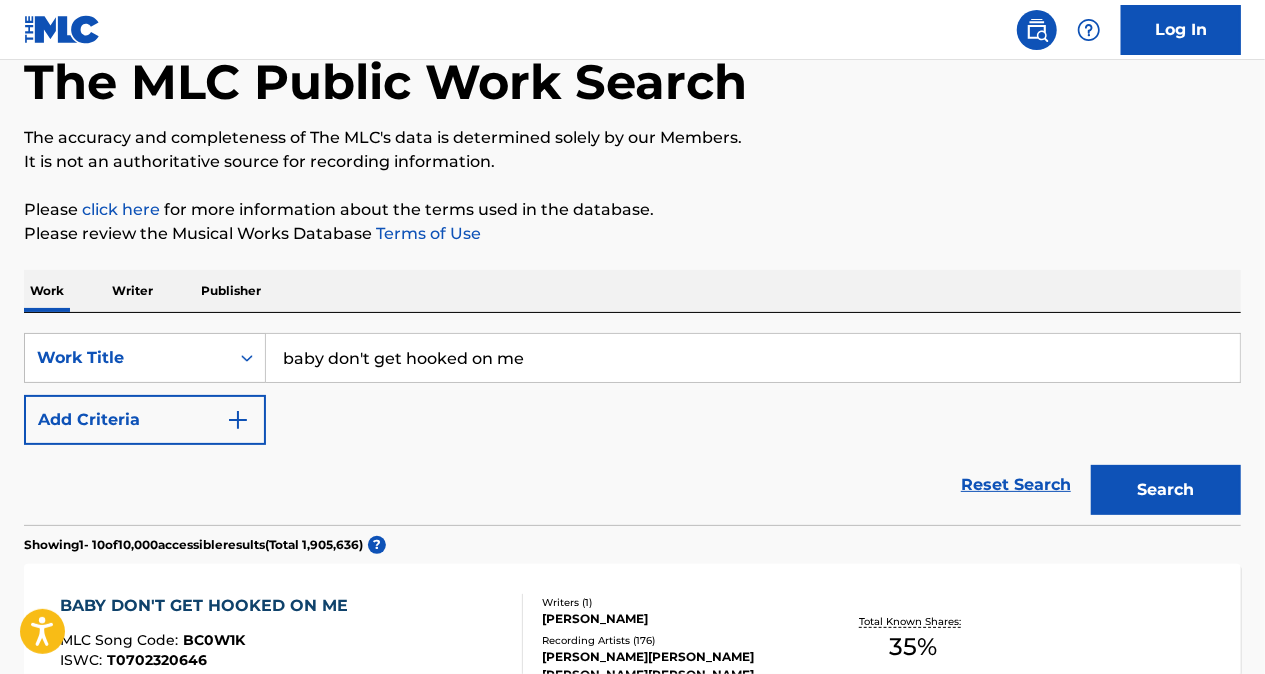 click on "baby don't get hooked on me" at bounding box center (753, 358) 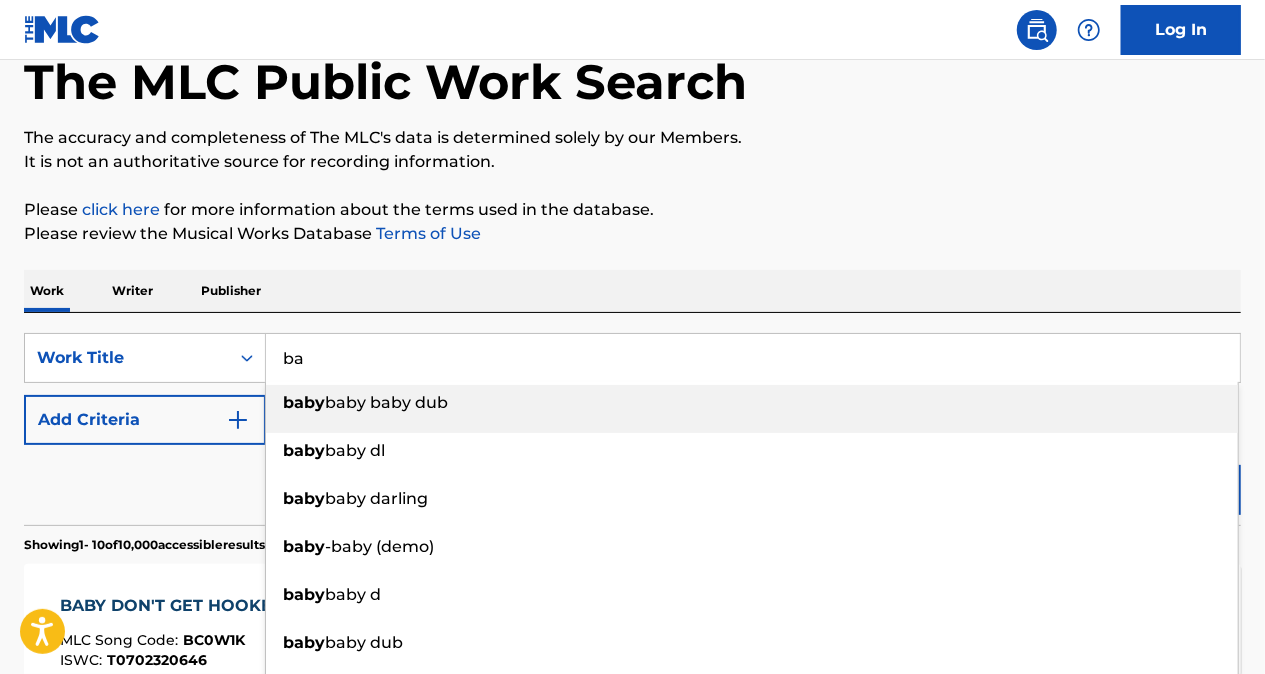 type on "b" 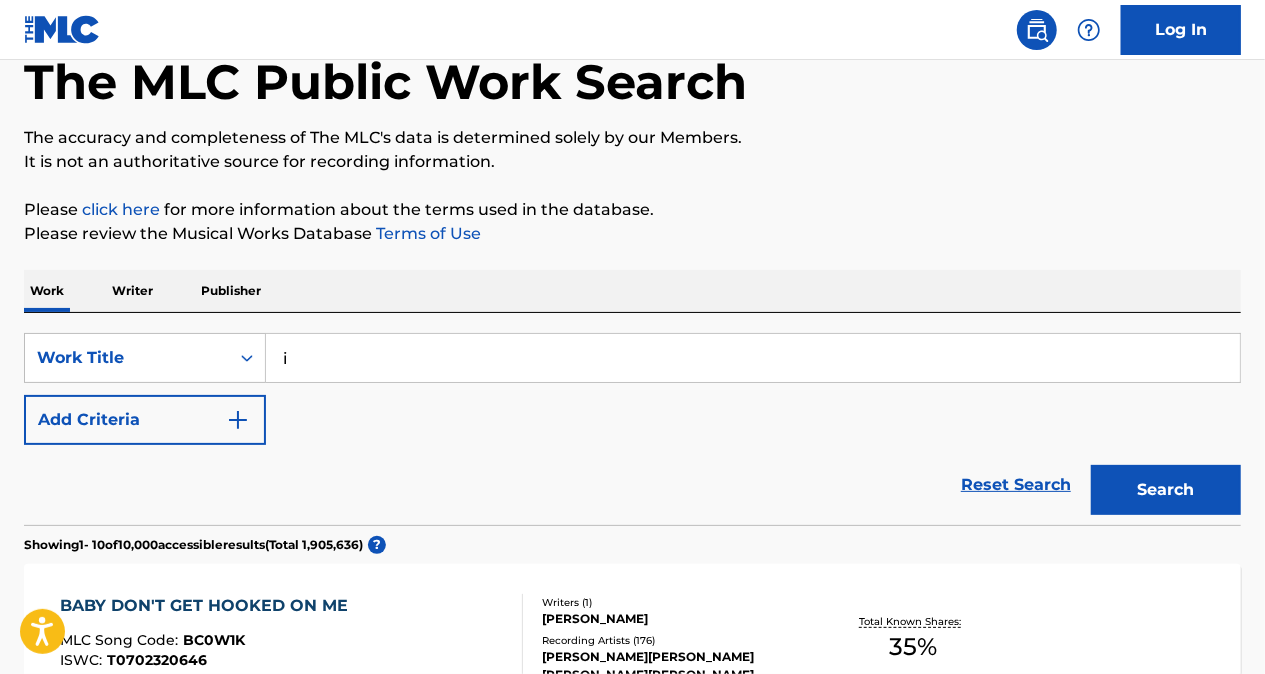 type on "i" 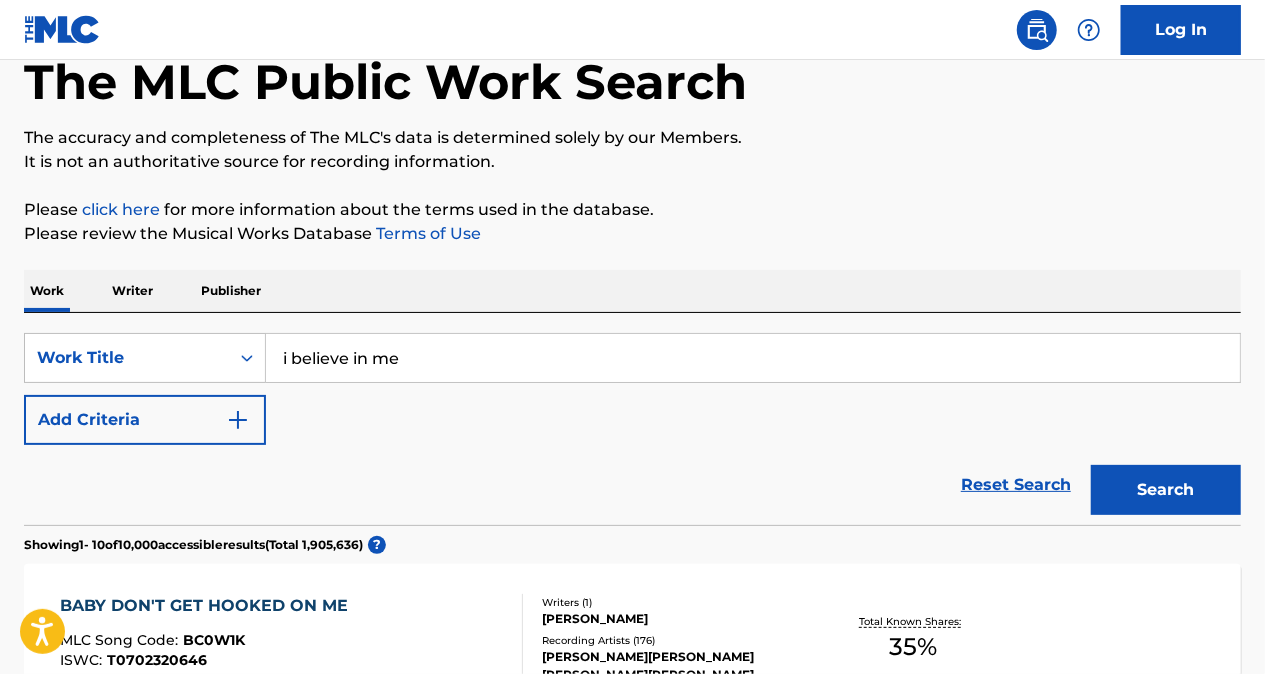type on "i believe in me" 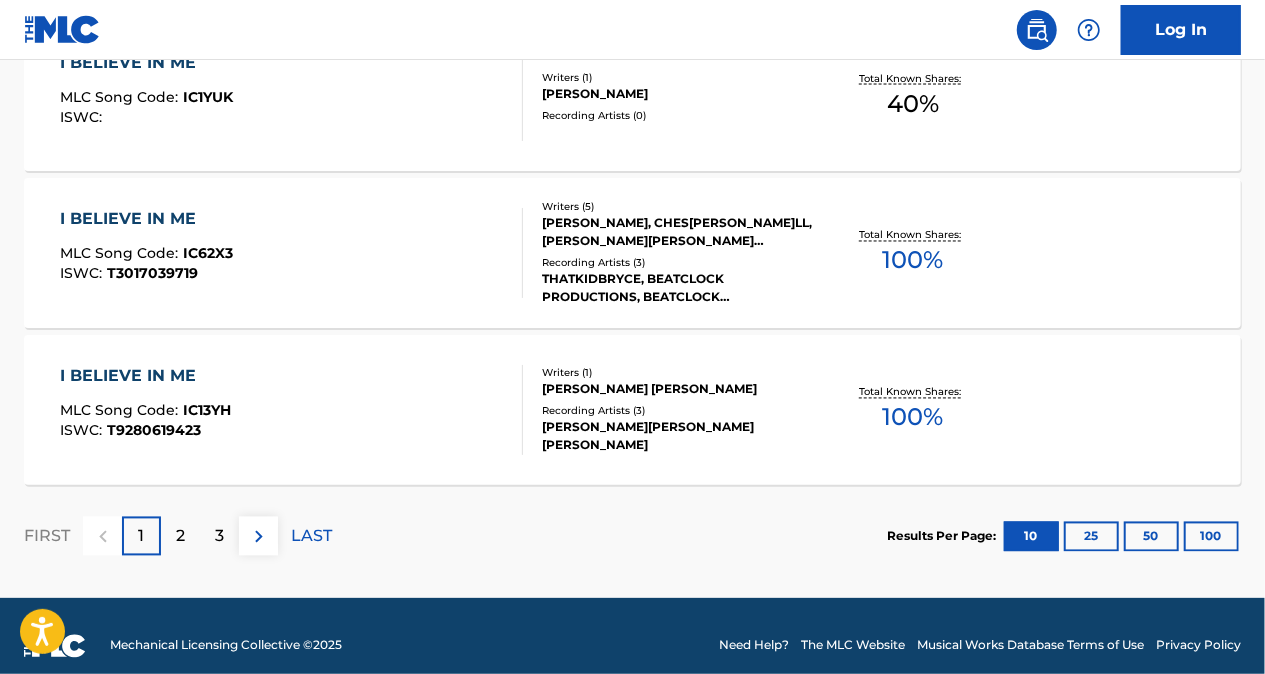 scroll, scrollTop: 1755, scrollLeft: 0, axis: vertical 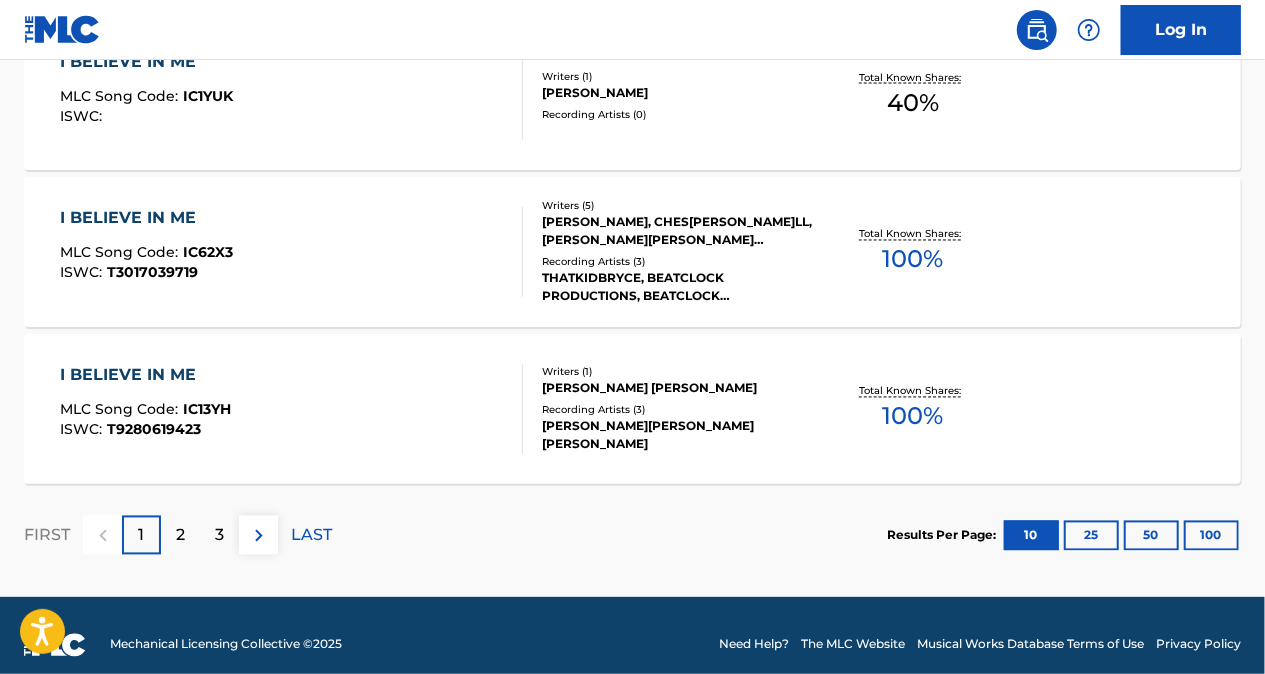 click on "2" at bounding box center (180, 536) 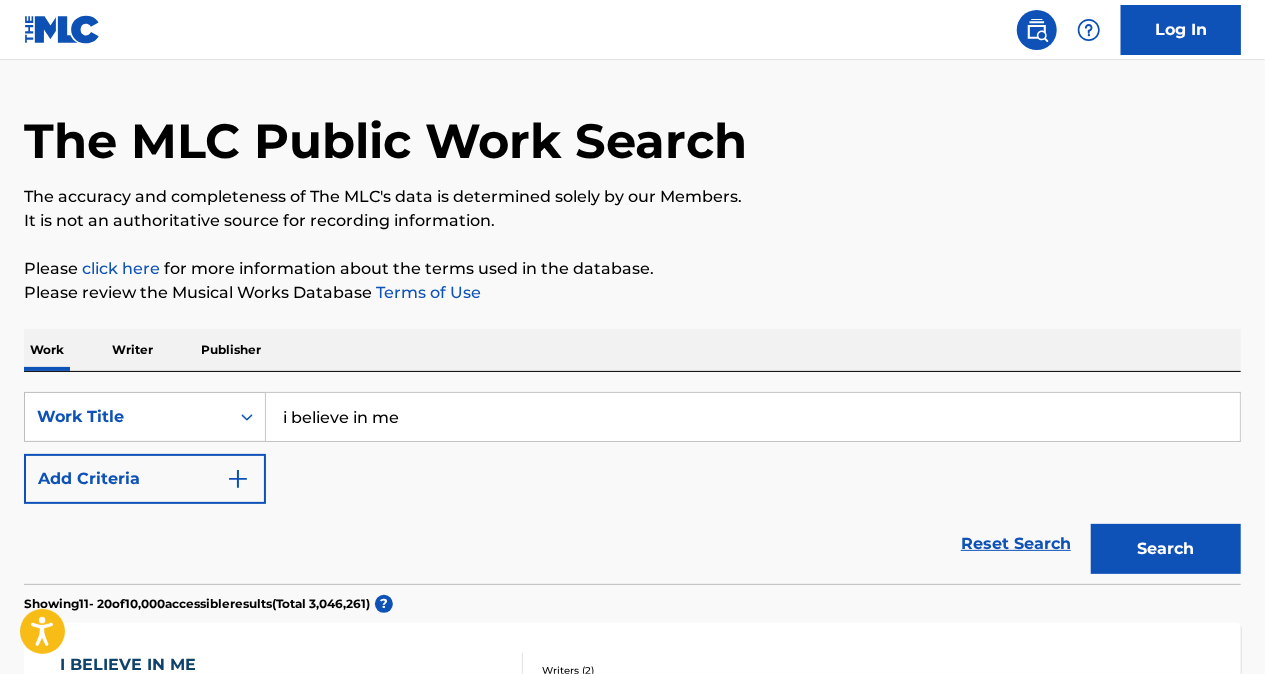 scroll, scrollTop: 0, scrollLeft: 0, axis: both 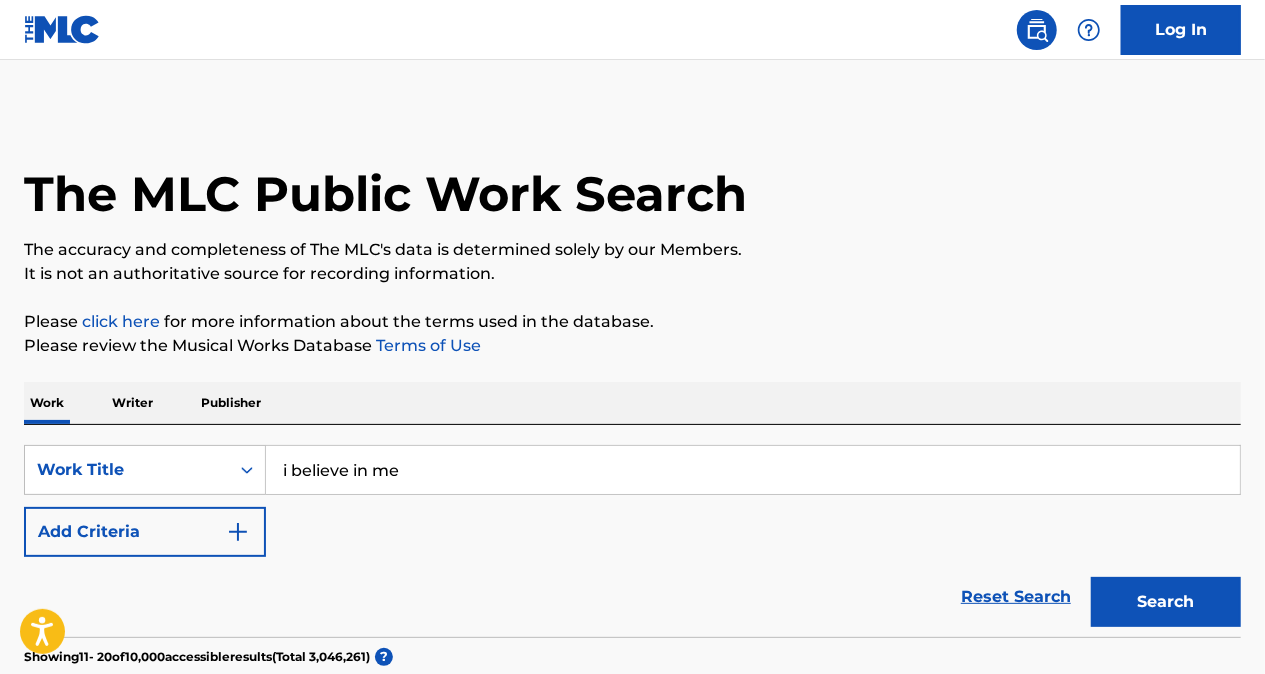 click on "Add Criteria" at bounding box center (145, 532) 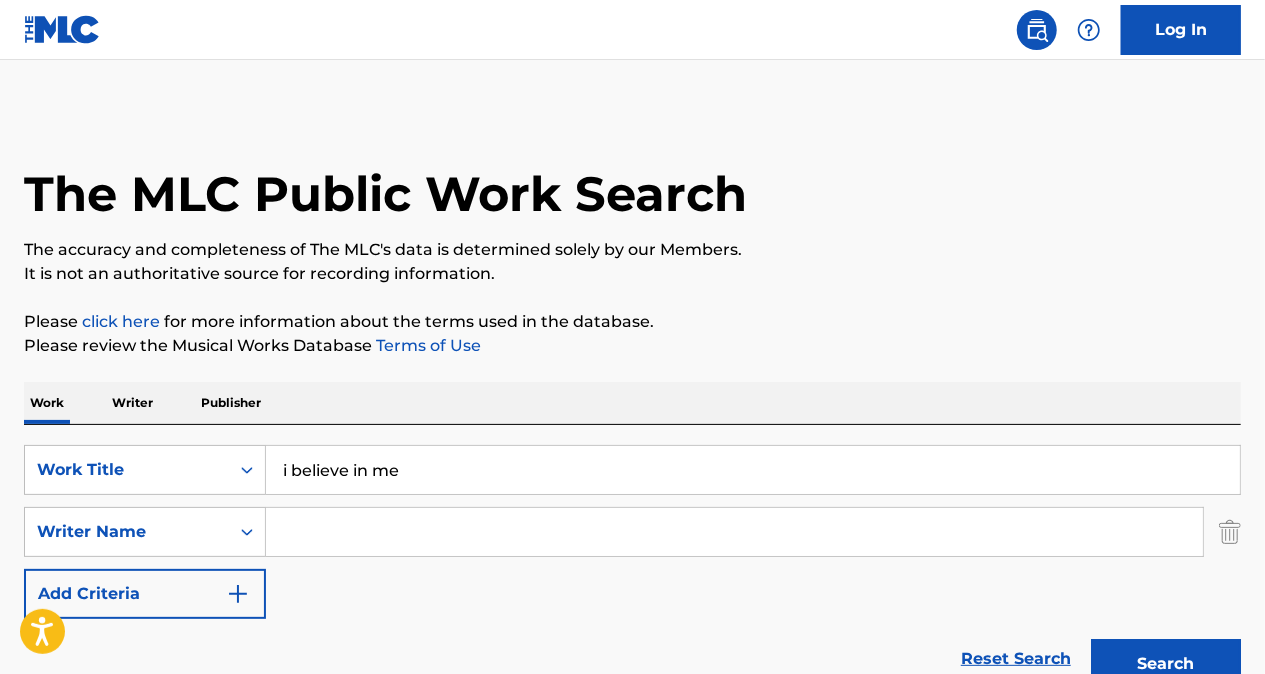 click at bounding box center (734, 532) 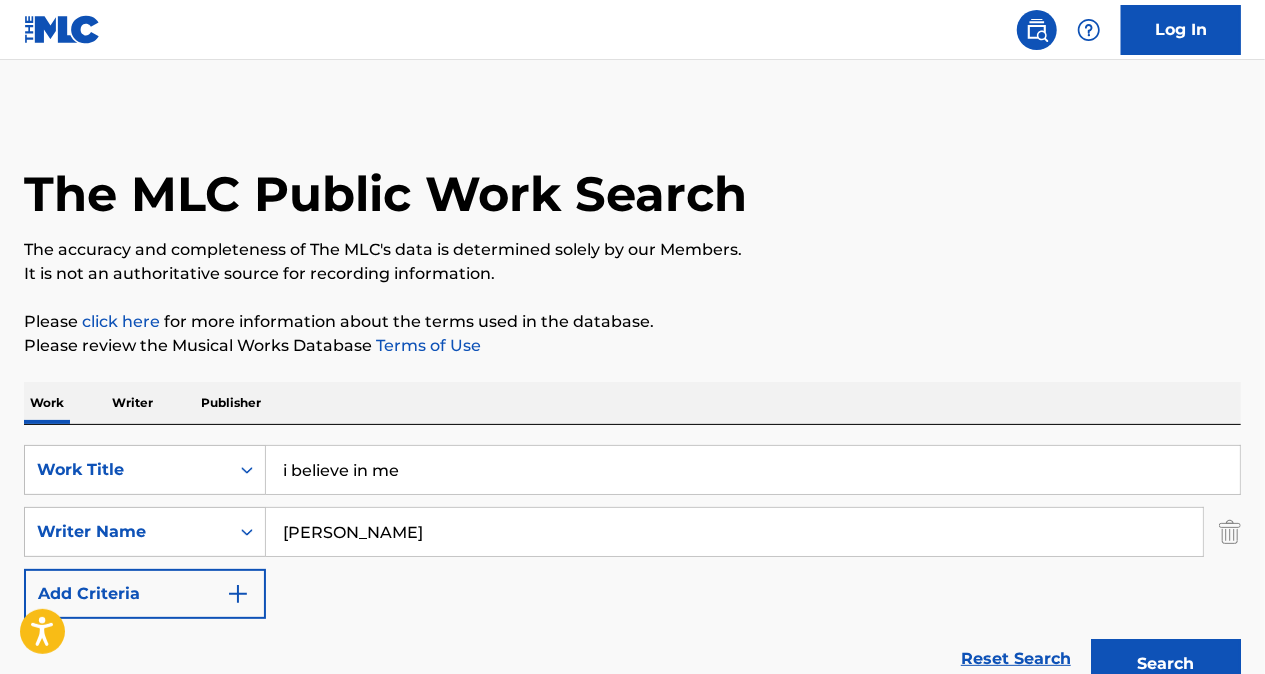 type on "[PERSON_NAME]" 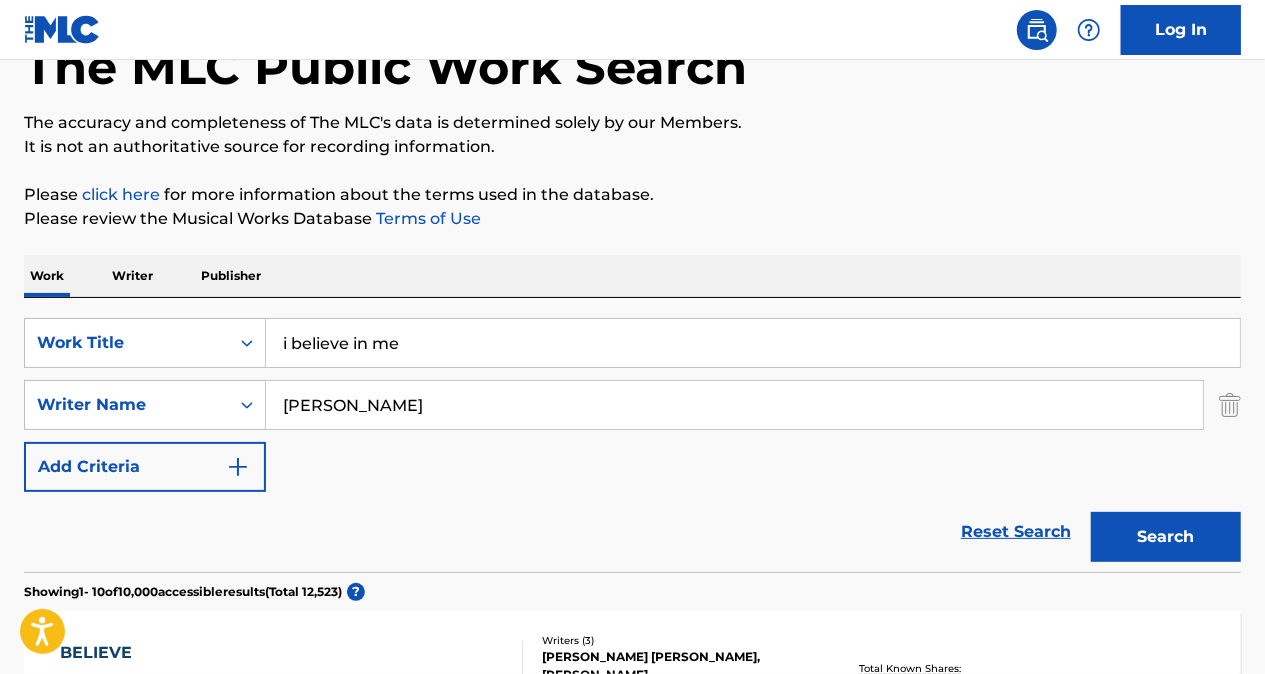 scroll, scrollTop: 121, scrollLeft: 0, axis: vertical 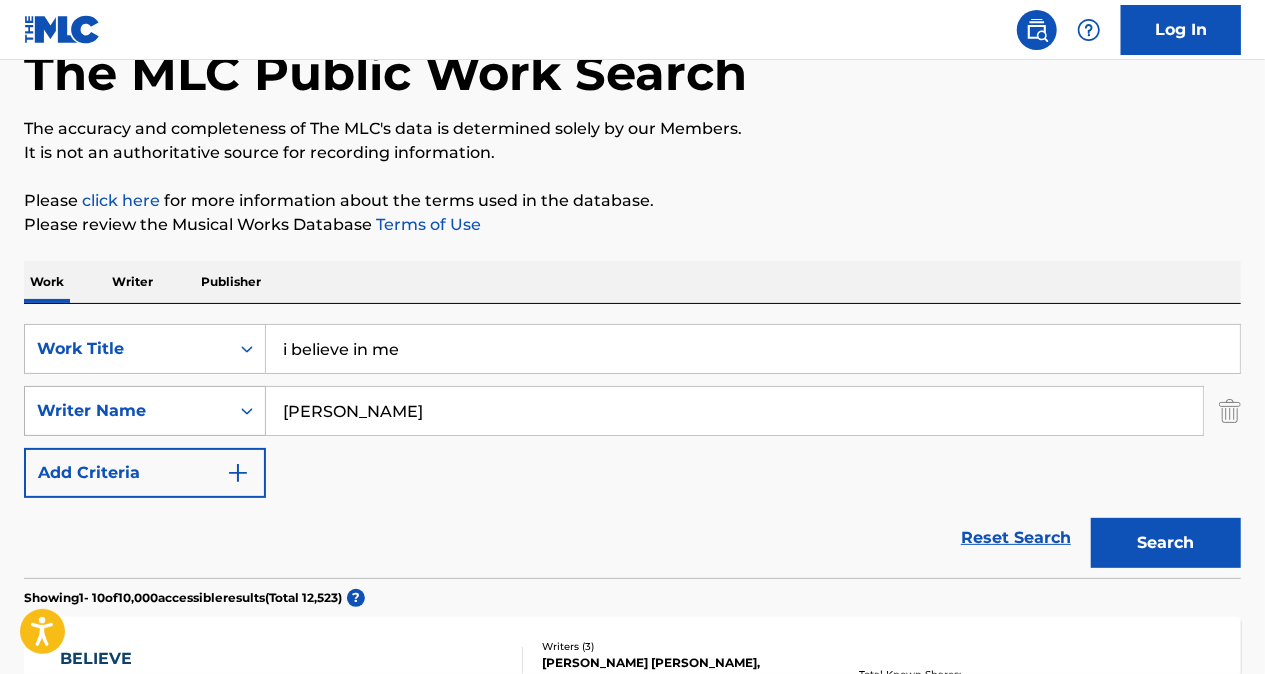drag, startPoint x: 358, startPoint y: 415, endPoint x: 231, endPoint y: 402, distance: 127.66362 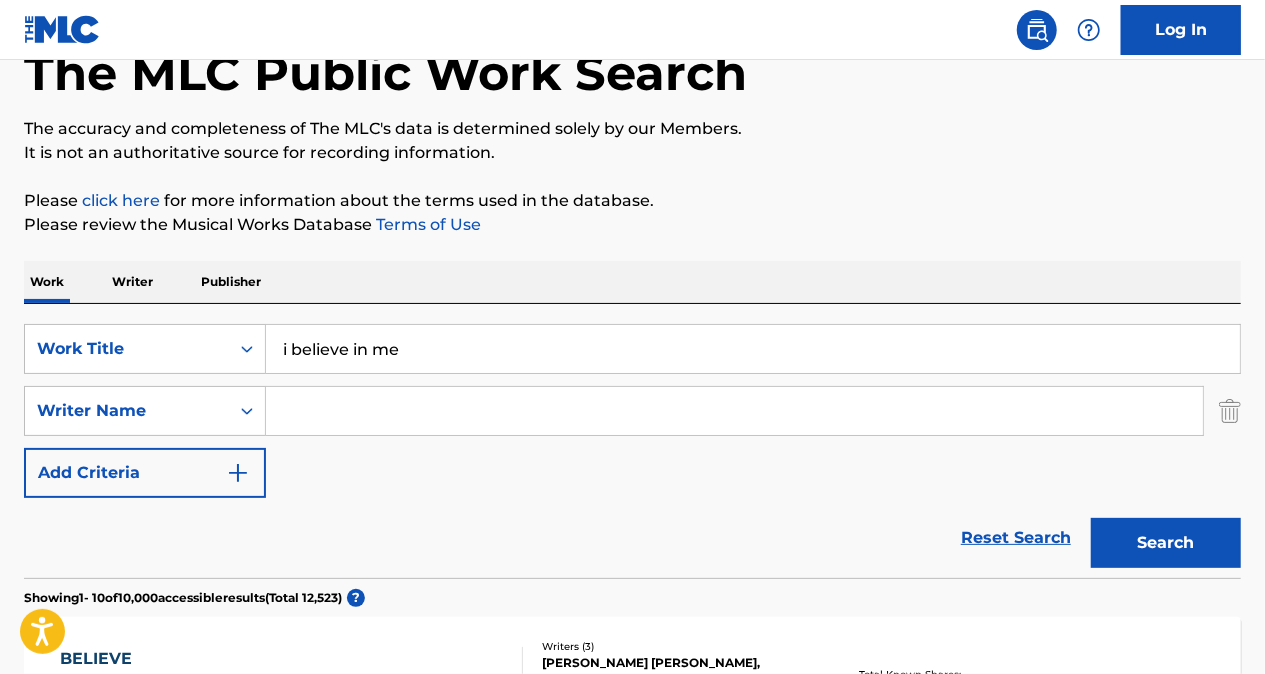 type 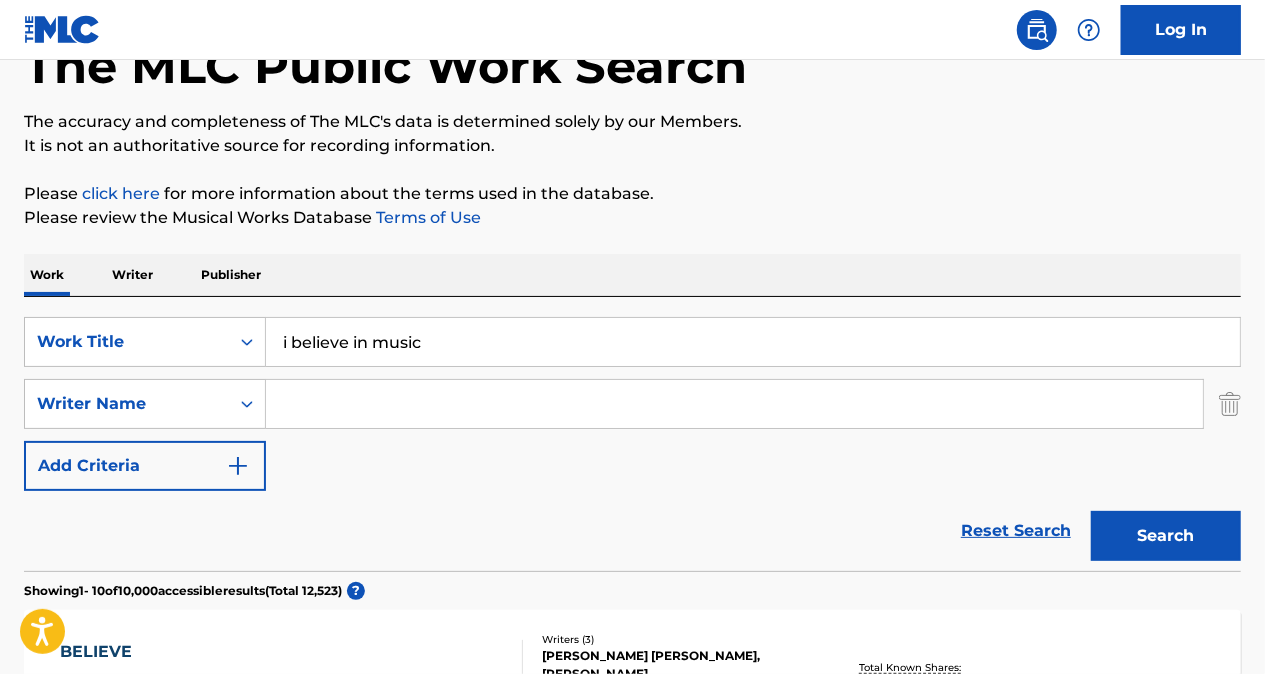 scroll, scrollTop: 113, scrollLeft: 0, axis: vertical 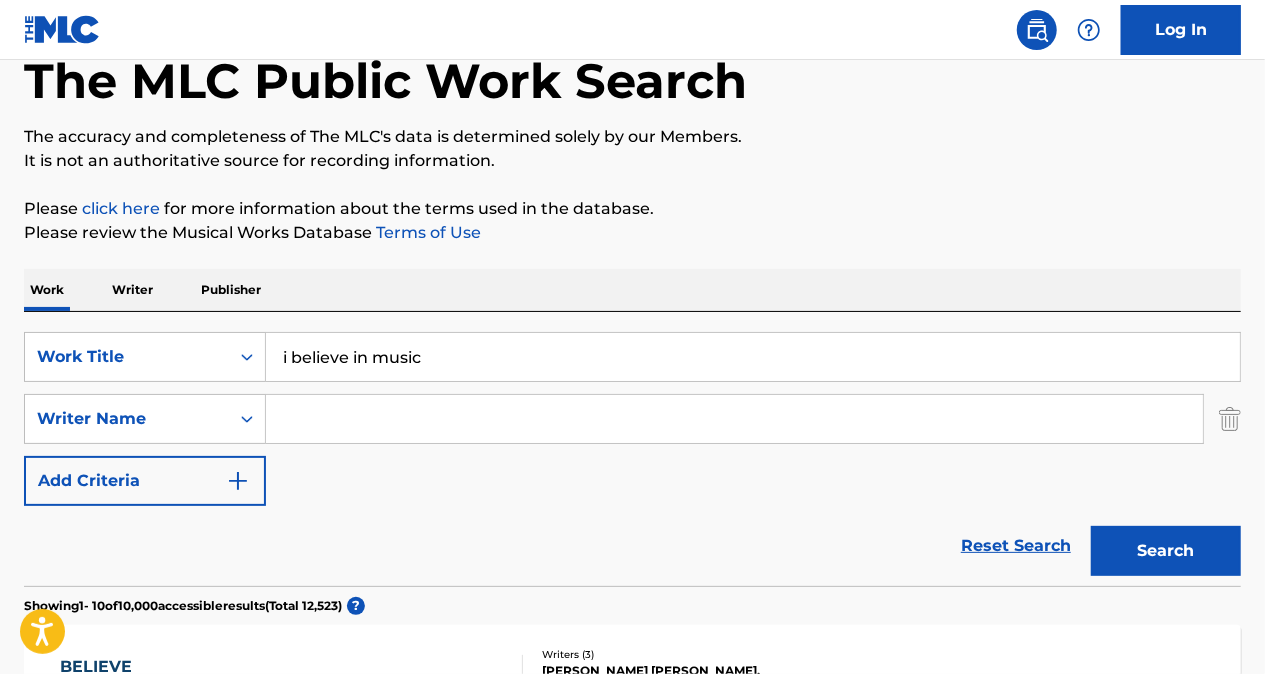 type on "i believe in music" 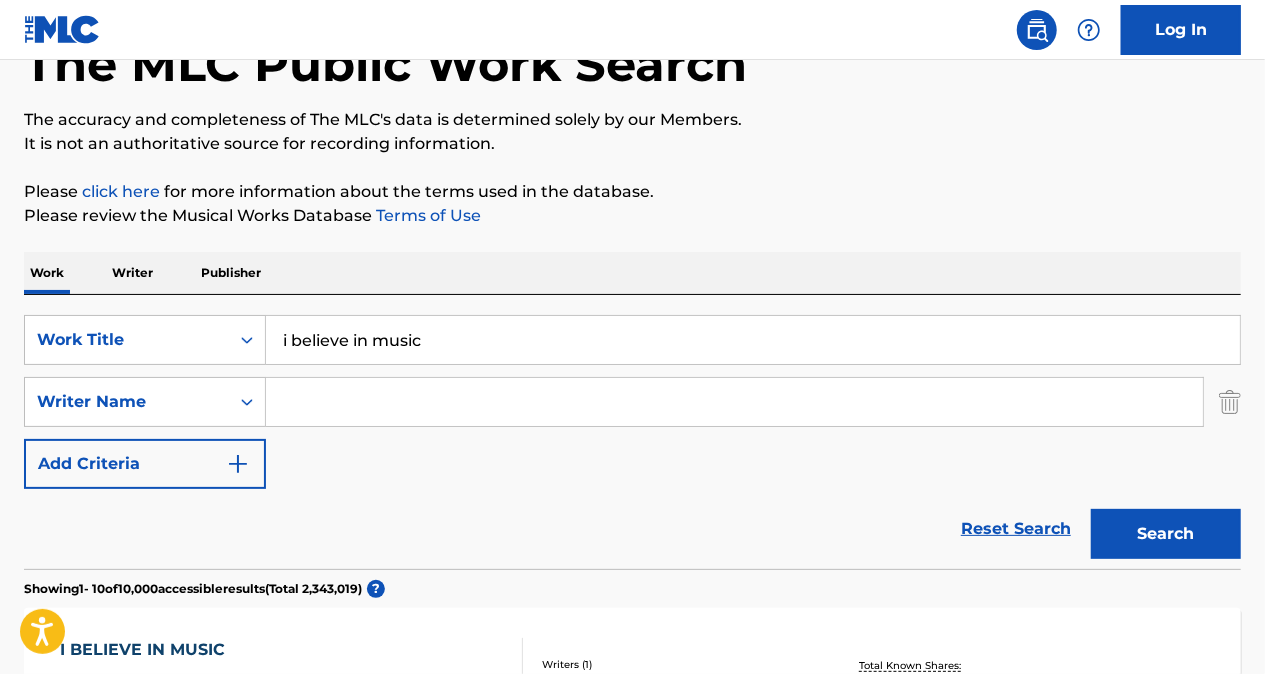 scroll, scrollTop: 125, scrollLeft: 0, axis: vertical 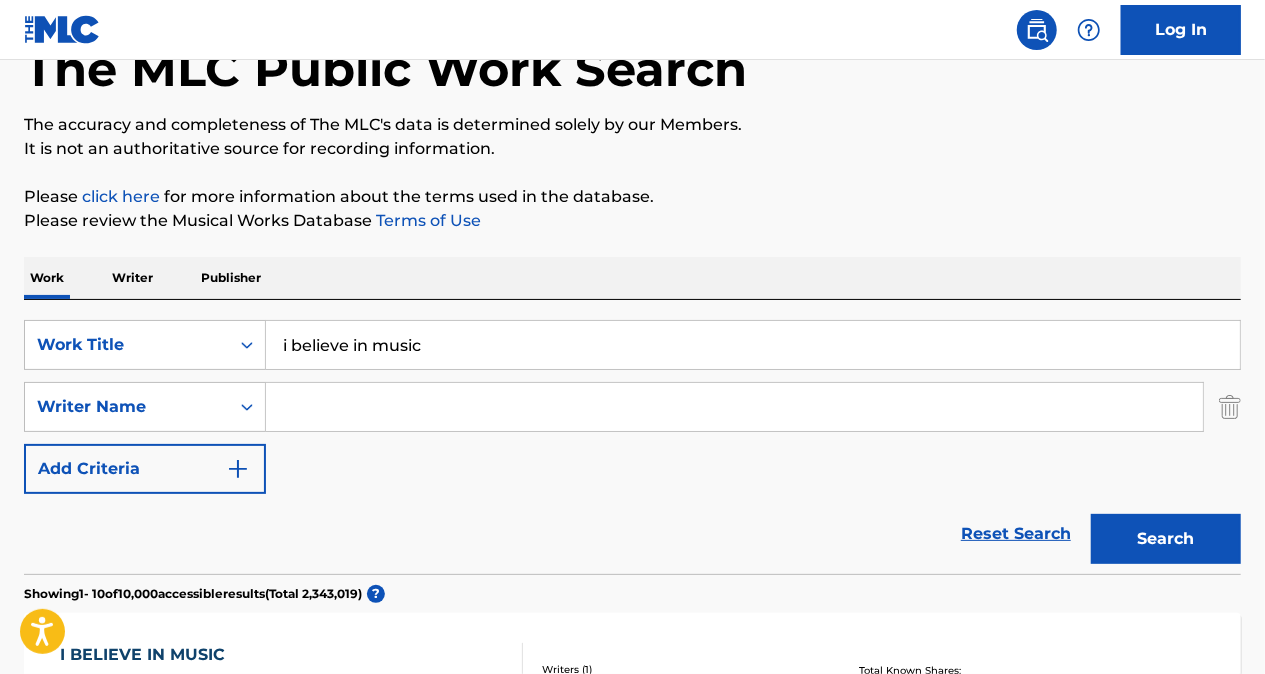 click at bounding box center [734, 407] 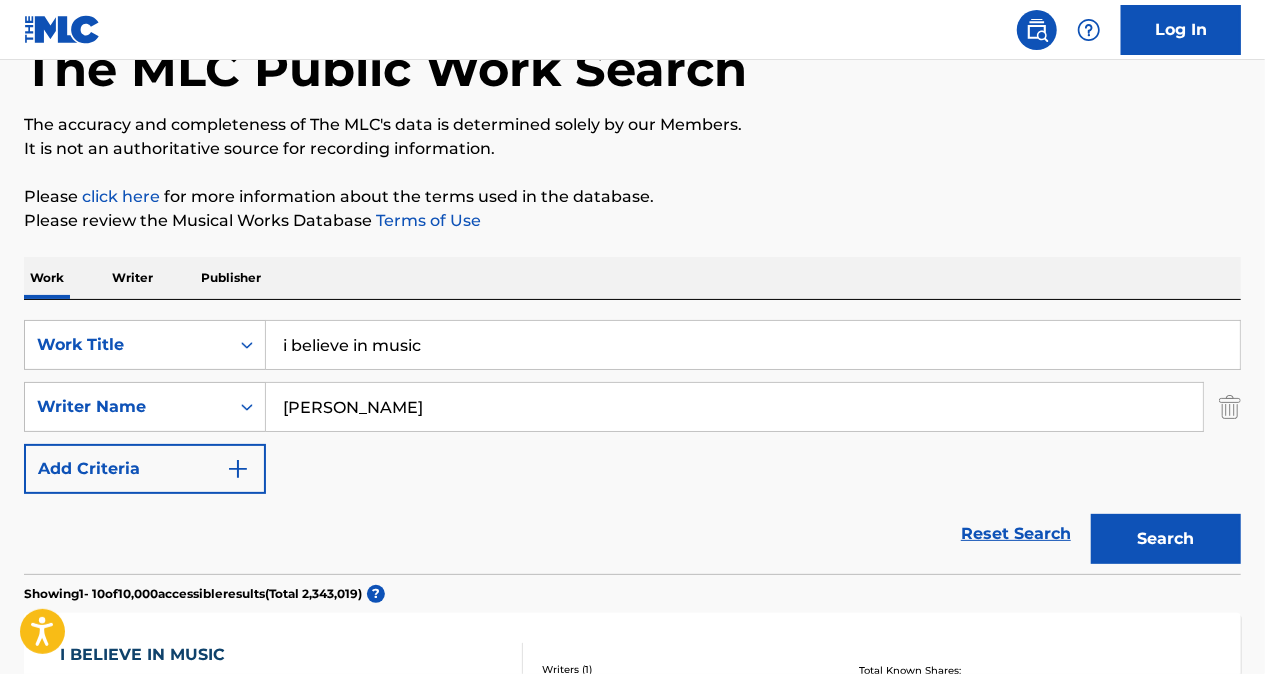 type on "[PERSON_NAME]" 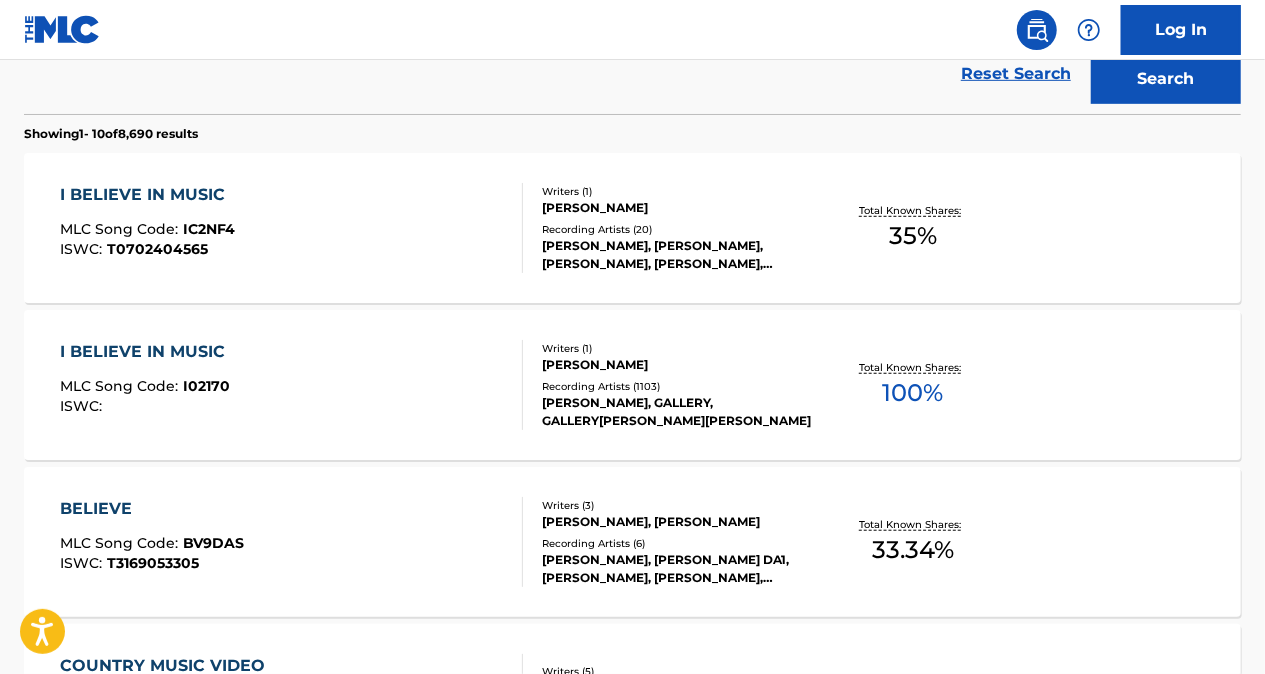 scroll, scrollTop: 586, scrollLeft: 0, axis: vertical 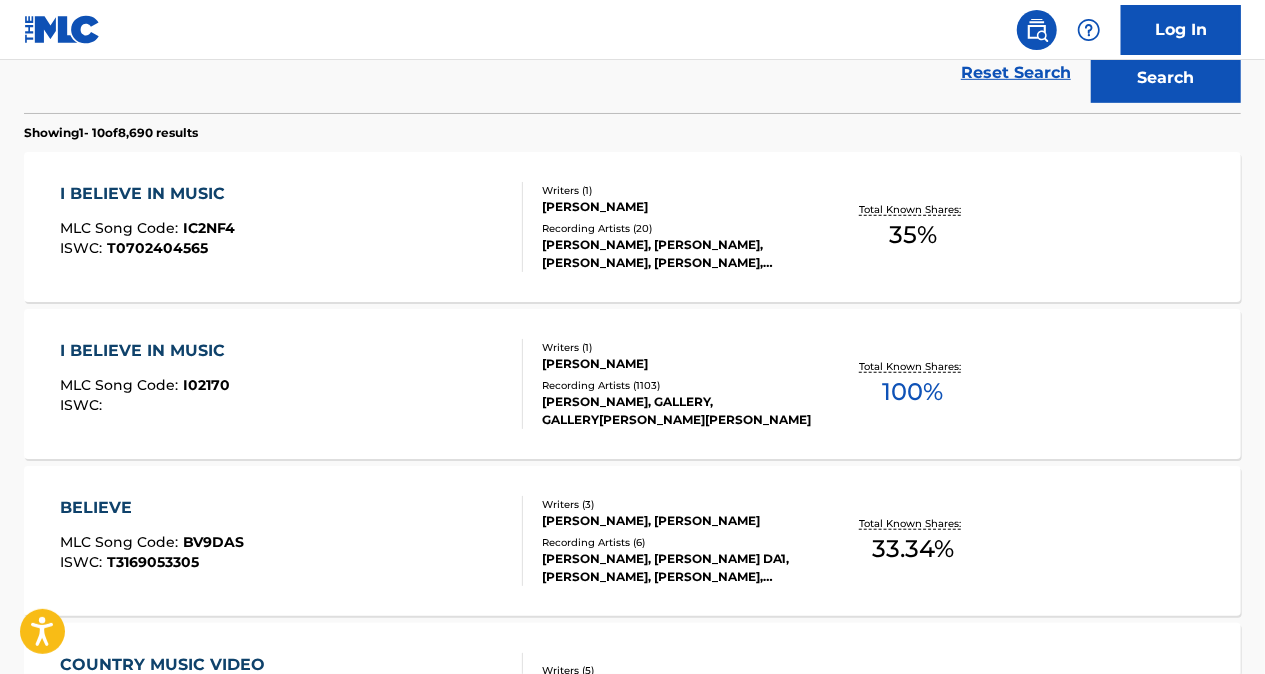 click on "I BELIEVE IN MUSIC MLC Song Code : IC2NF4 ISWC : T0702404565" at bounding box center (292, 227) 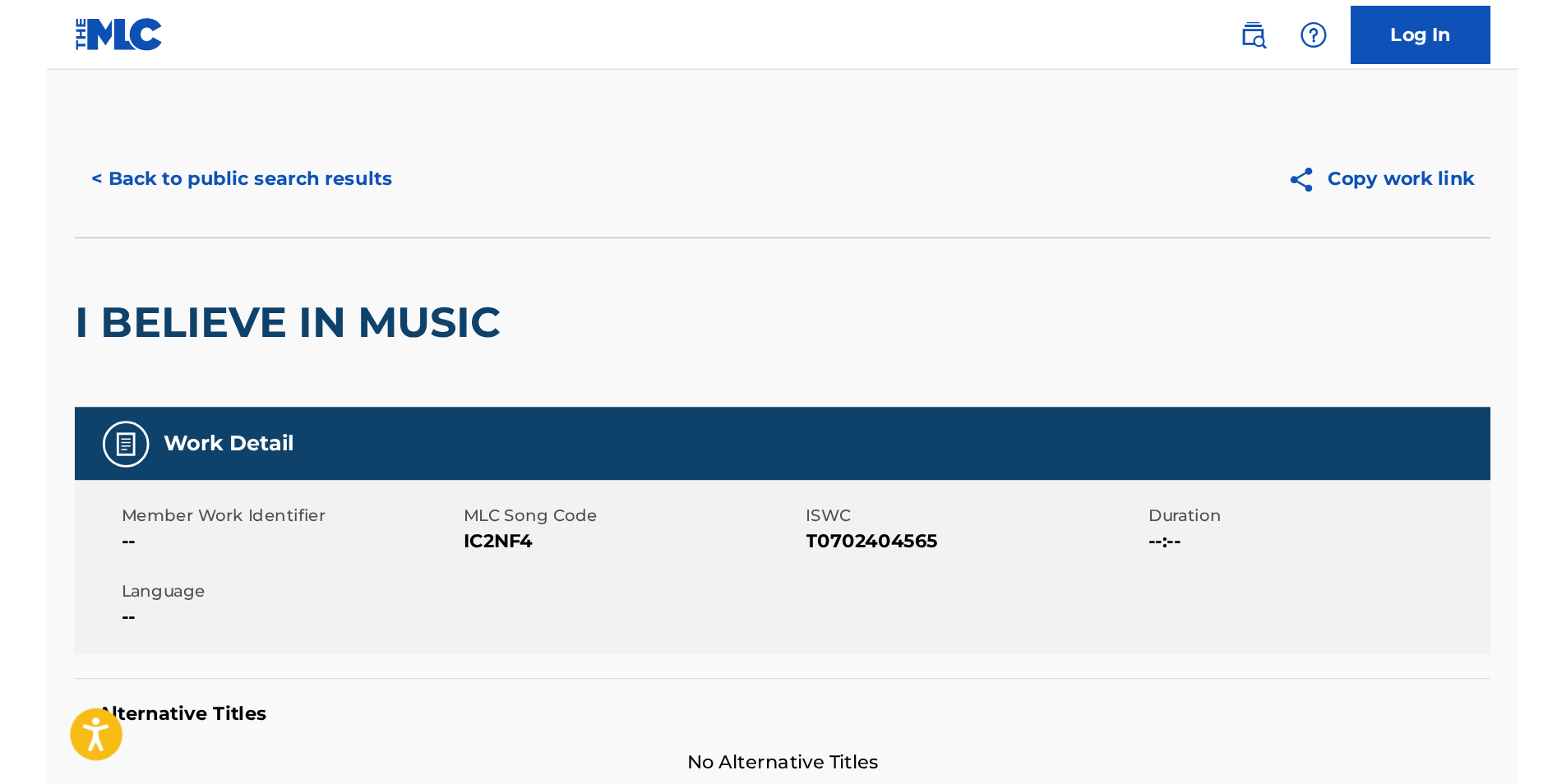 scroll, scrollTop: 0, scrollLeft: 0, axis: both 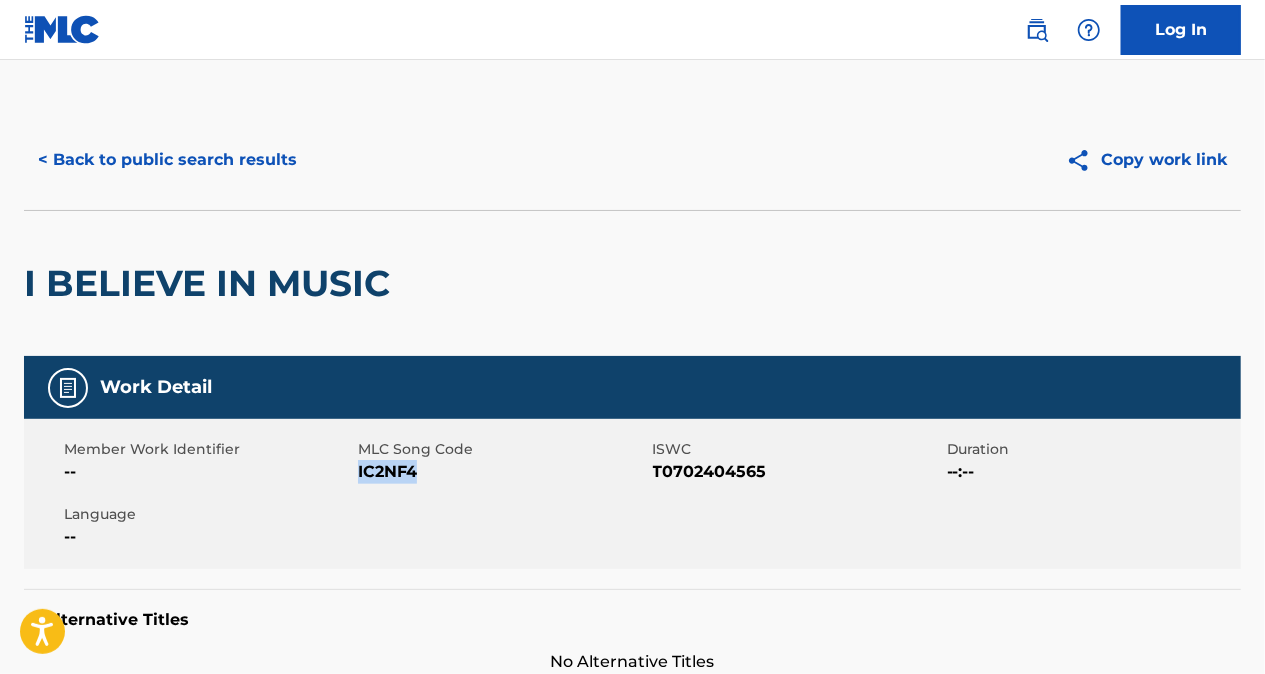 drag, startPoint x: 428, startPoint y: 471, endPoint x: 360, endPoint y: 475, distance: 68.117546 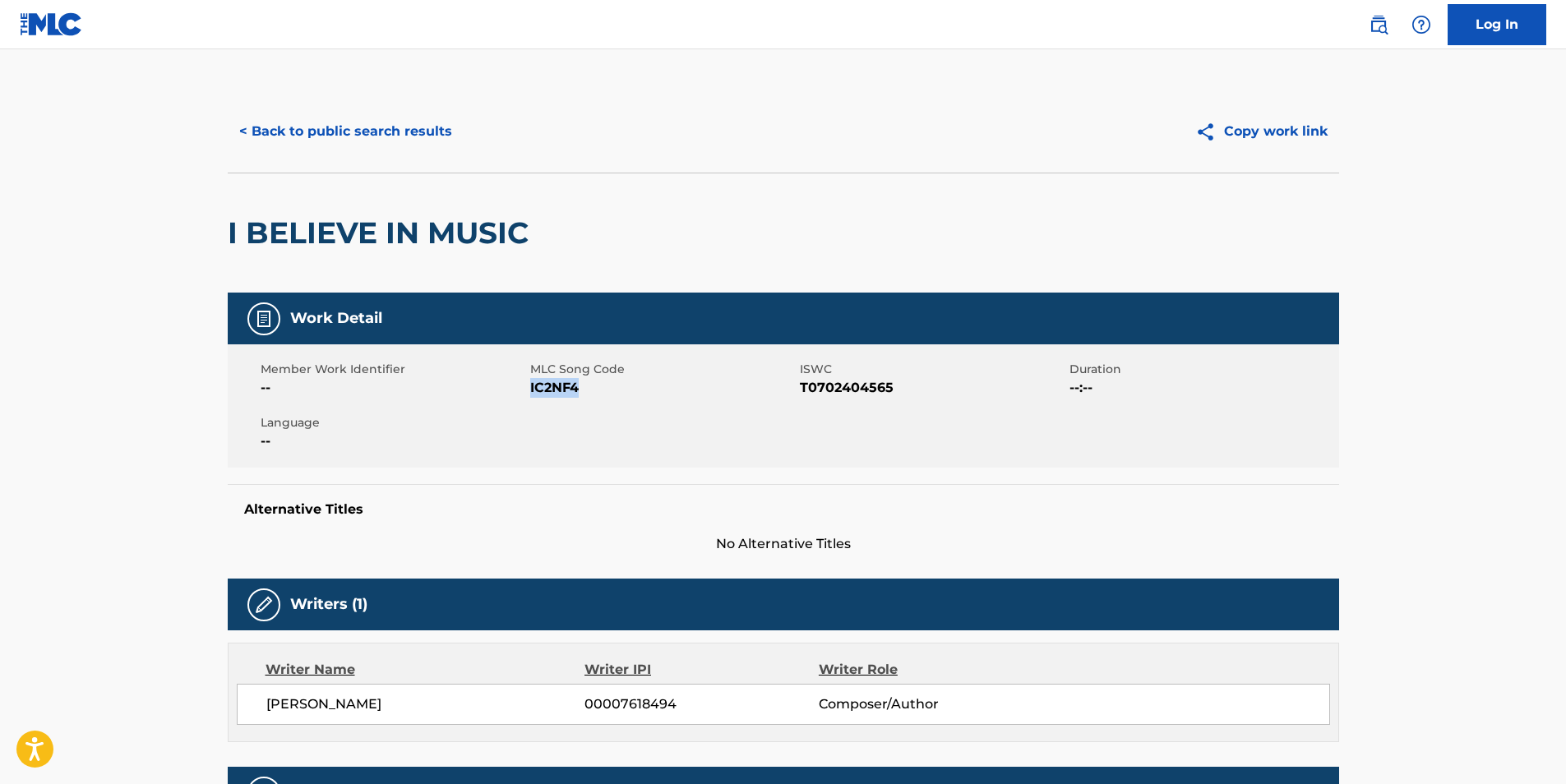 click on "< Back to public search results" at bounding box center (345, 131) 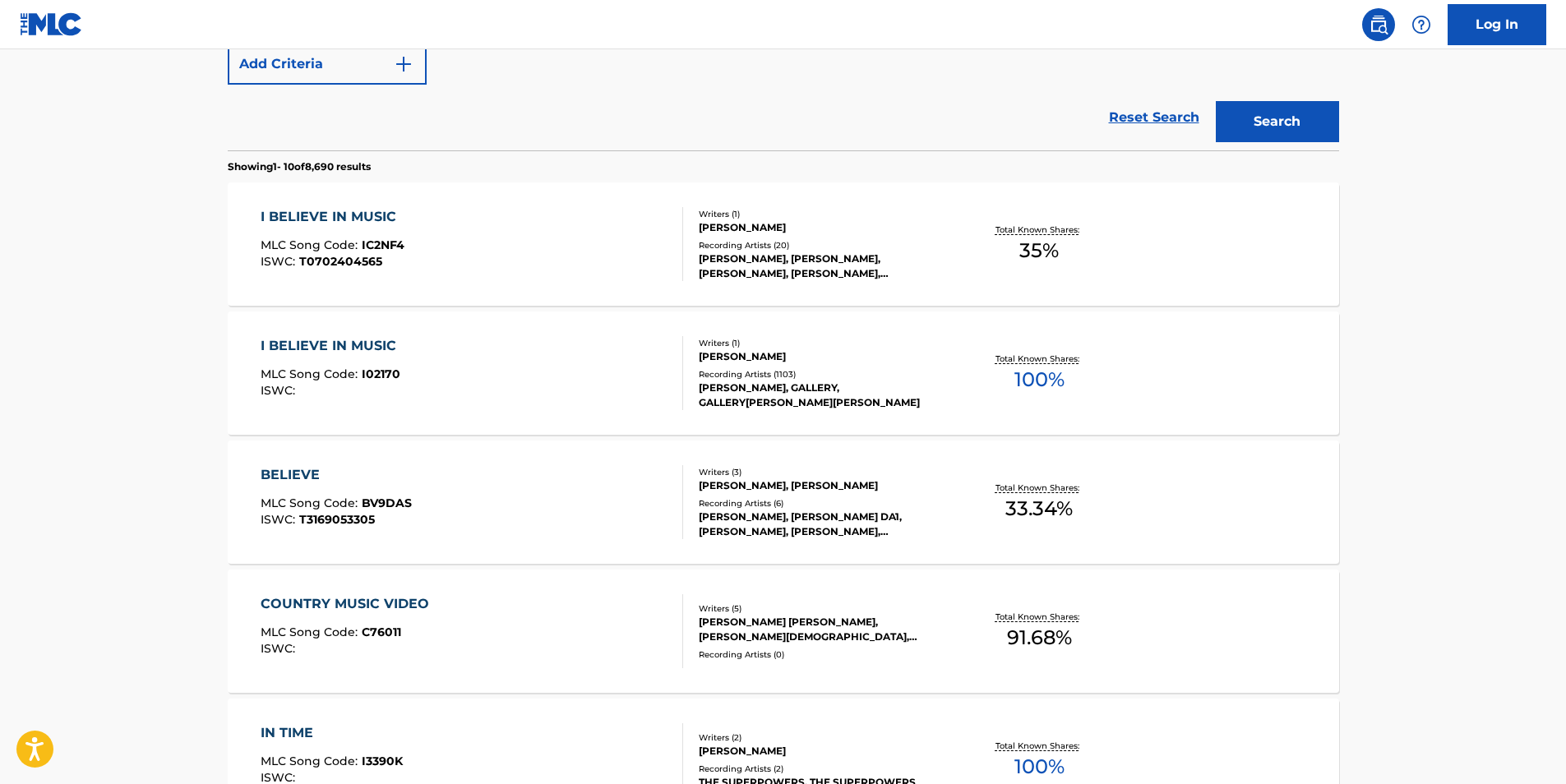 scroll, scrollTop: 423, scrollLeft: 0, axis: vertical 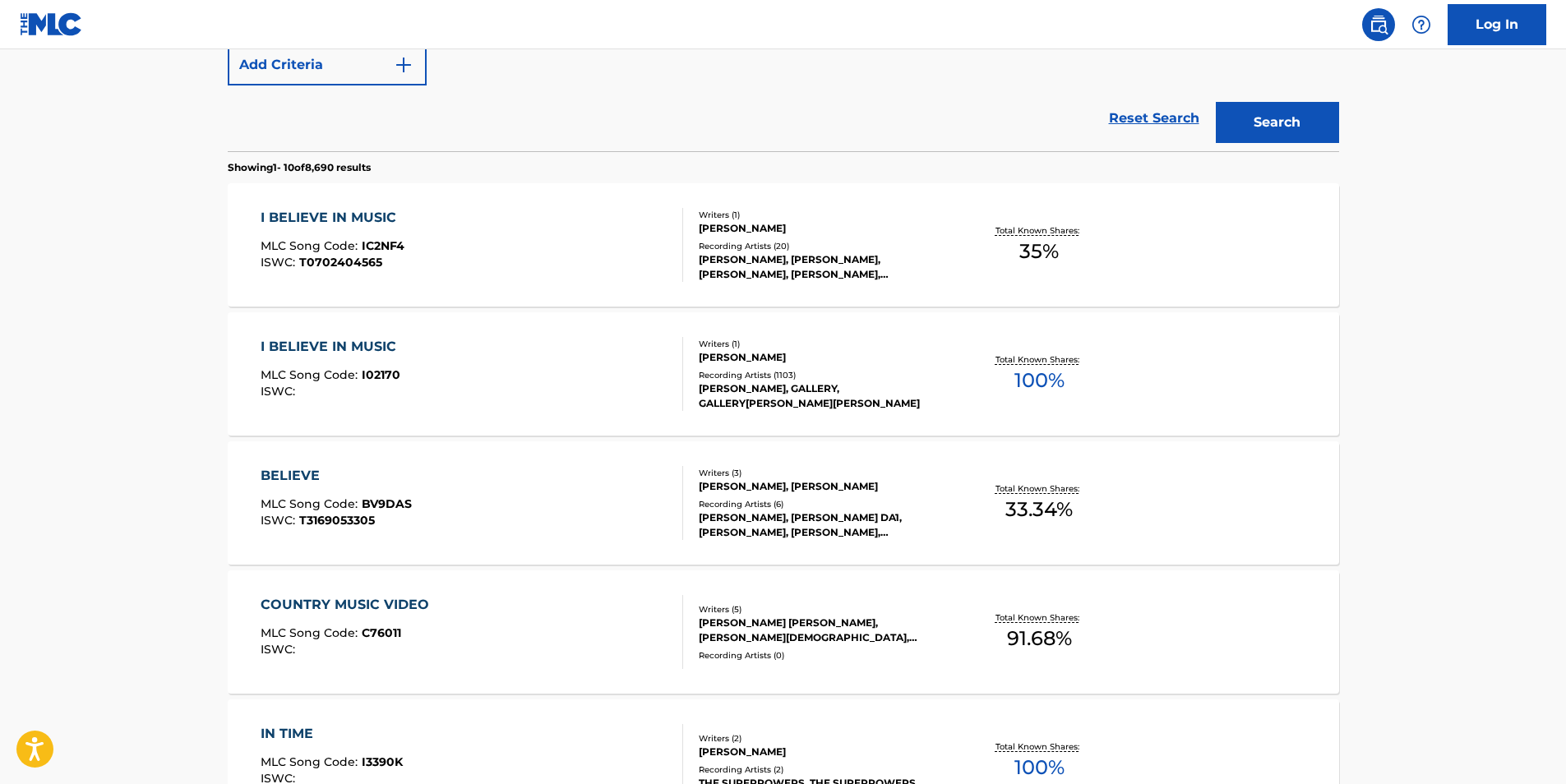 click on "I BELIEVE IN MUSIC MLC Song Code : I02170 ISWC : Writers ( 1 [PERSON_NAME] Recording Artists ( 1103 [PERSON_NAME], GALLERY, GALLERY[PERSON_NAME][PERSON_NAME] Total Known Shares: 100 %" at bounding box center [783, 374] 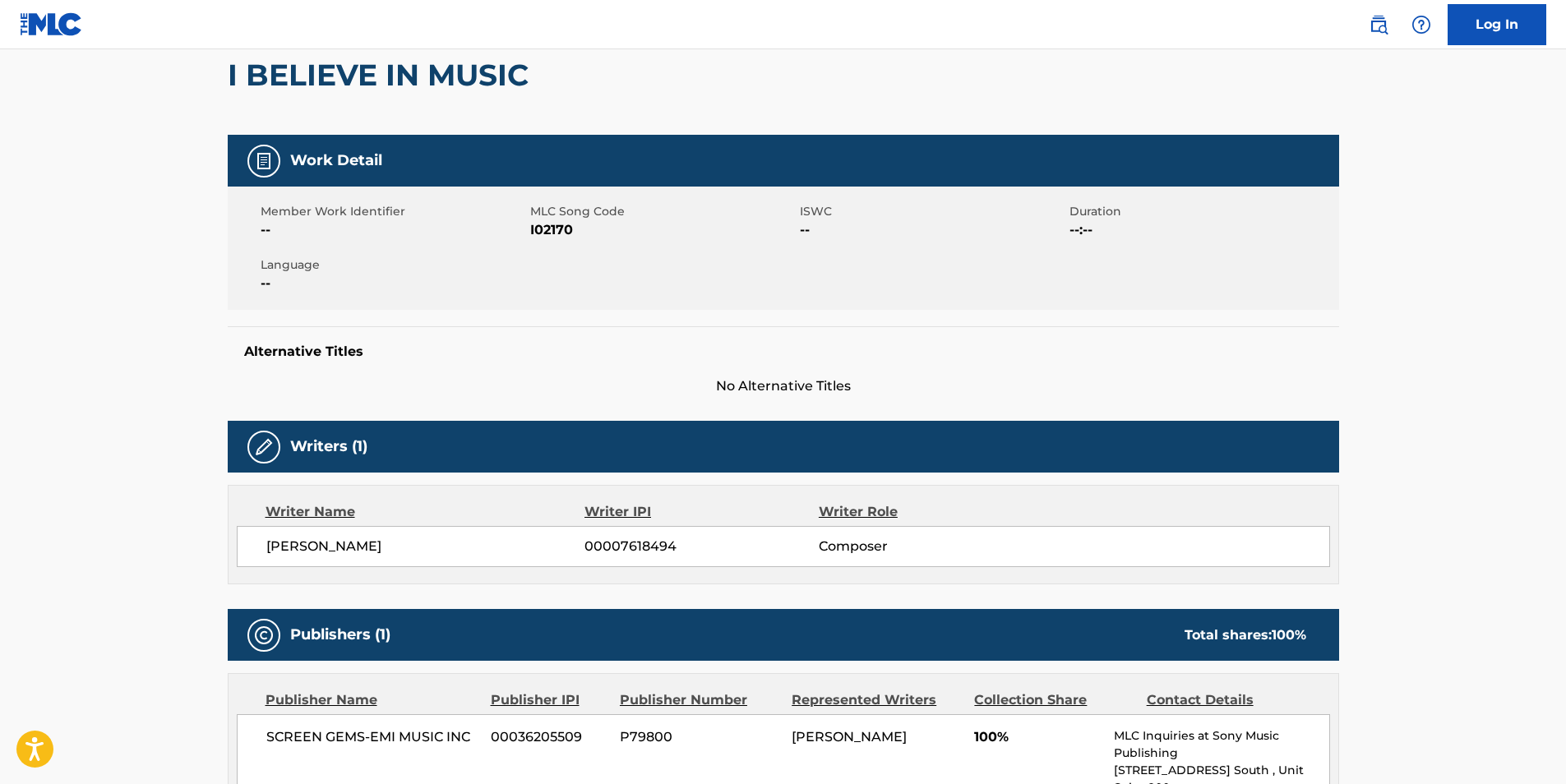 scroll, scrollTop: 151, scrollLeft: 0, axis: vertical 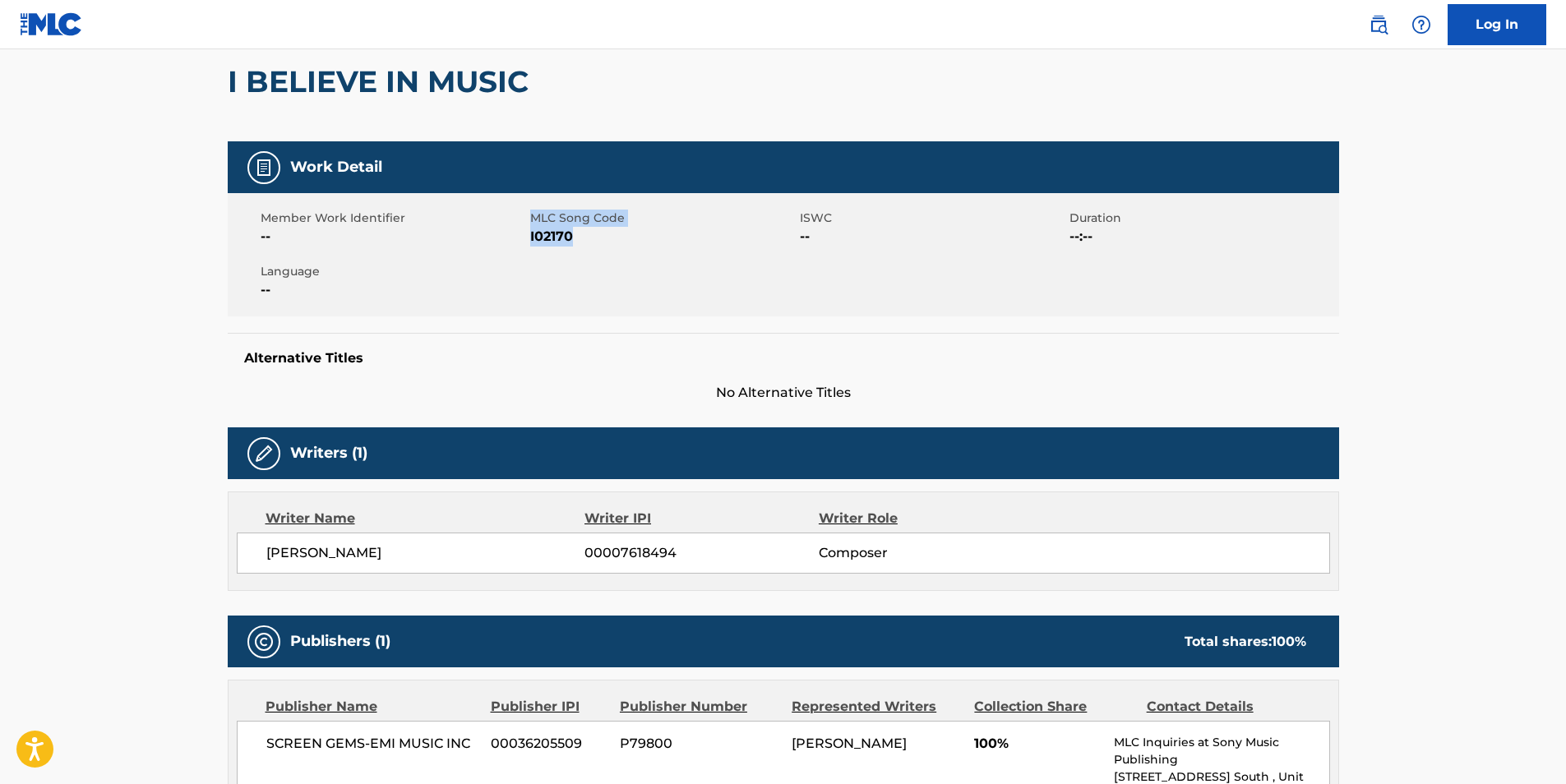 drag, startPoint x: 575, startPoint y: 233, endPoint x: 527, endPoint y: 233, distance: 48 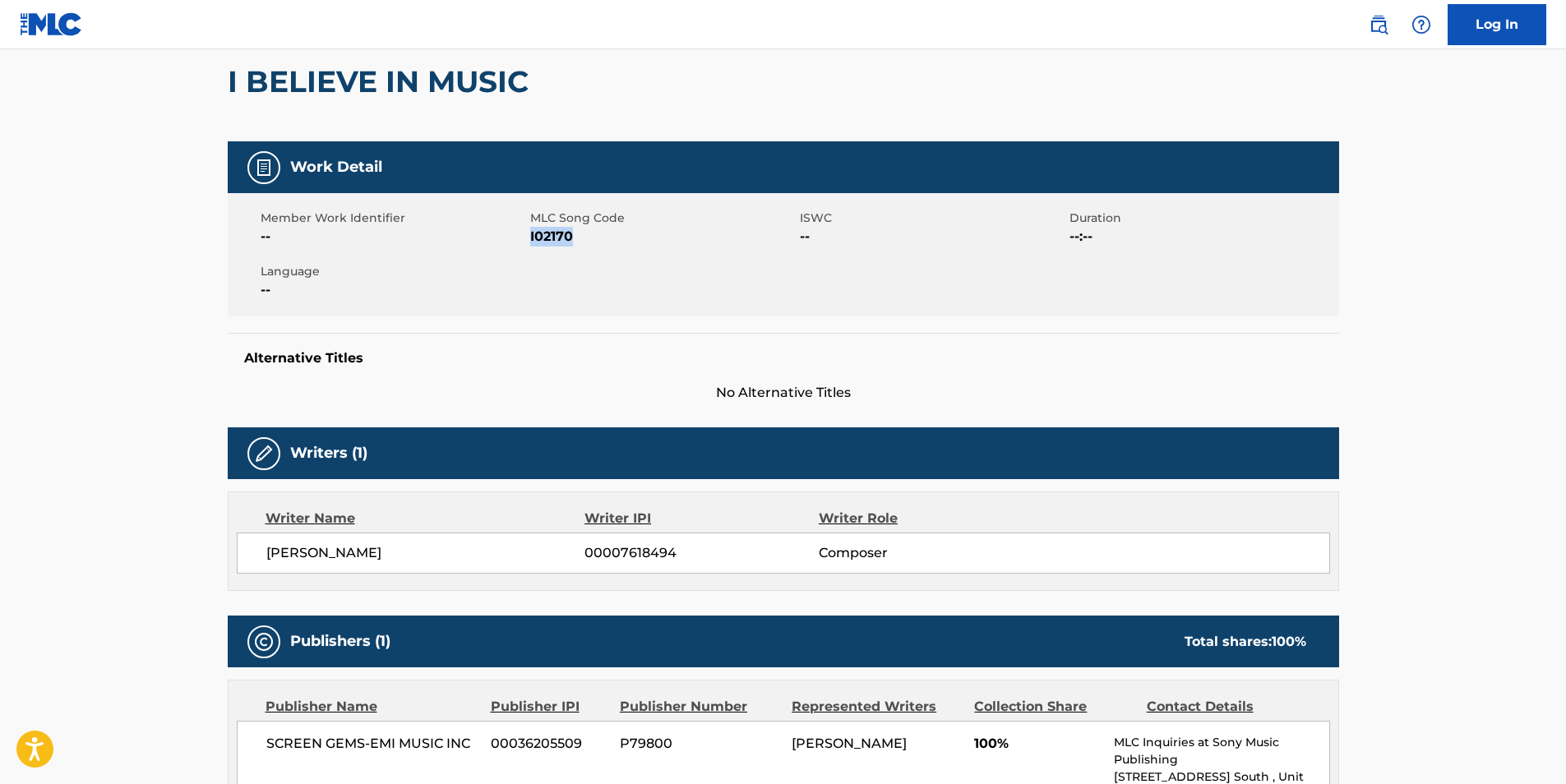 drag, startPoint x: 579, startPoint y: 237, endPoint x: 530, endPoint y: 235, distance: 49.0408 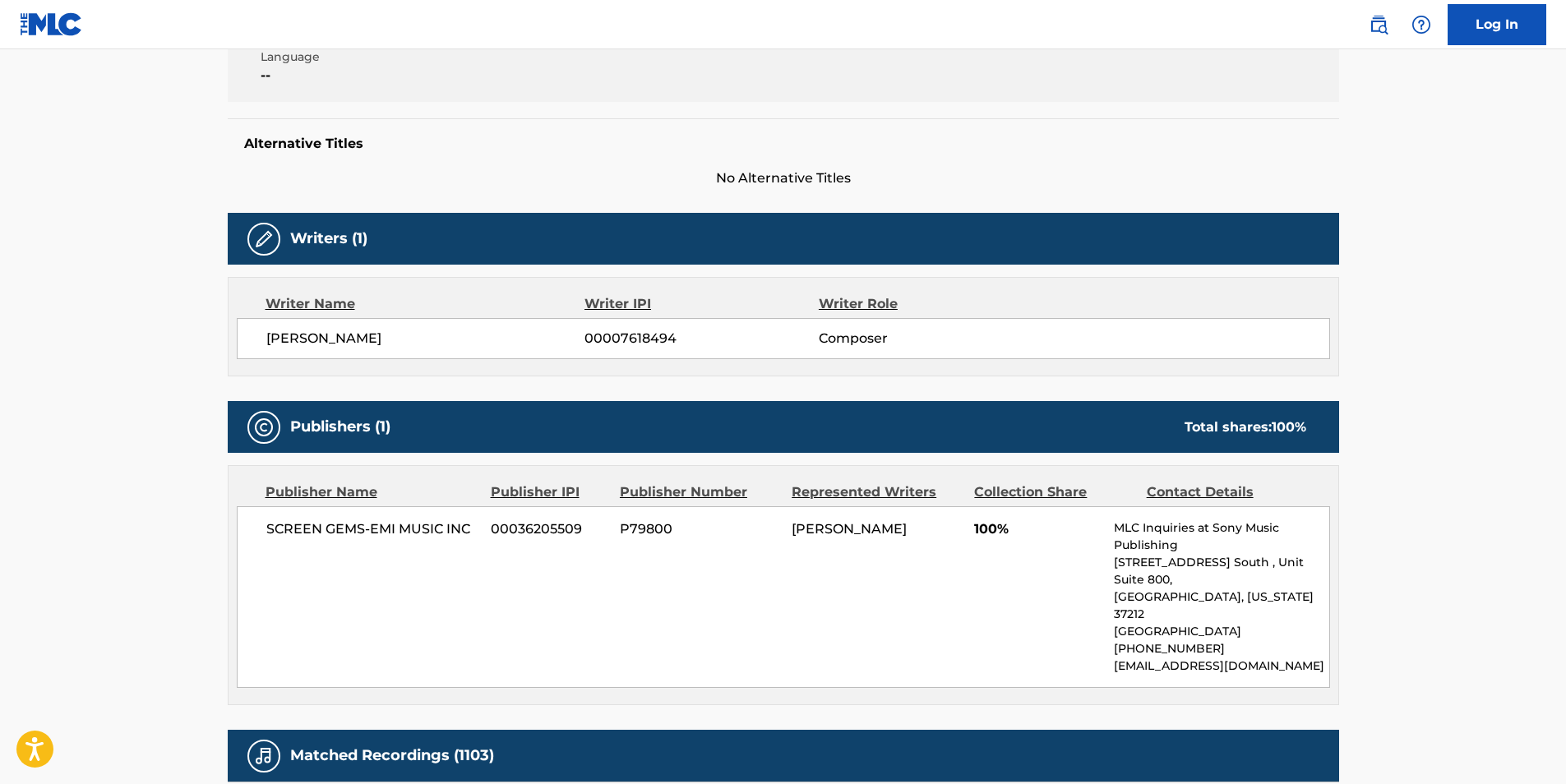 scroll, scrollTop: 334, scrollLeft: 0, axis: vertical 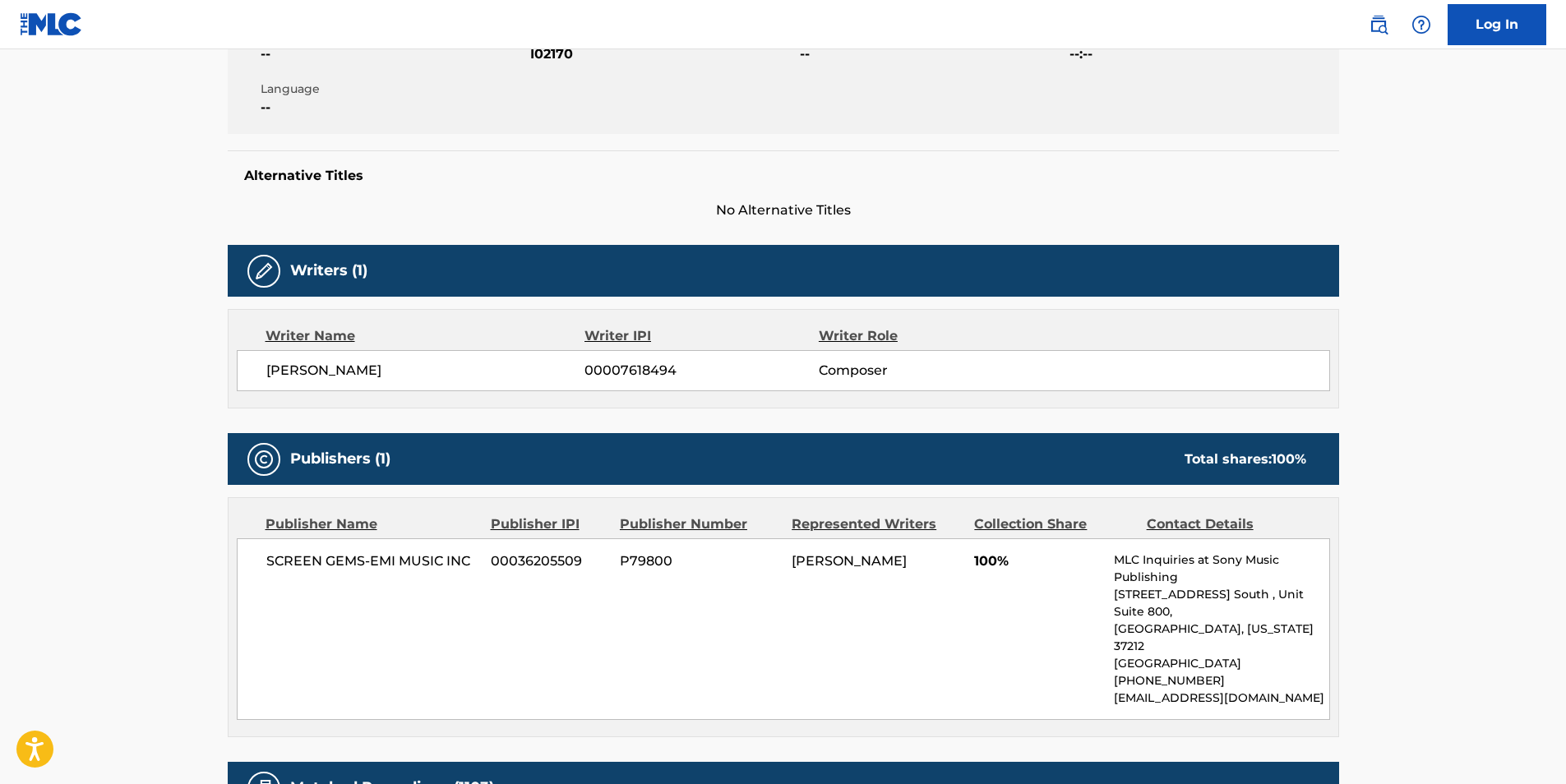 click on "No Alternative Titles" at bounding box center [783, 210] 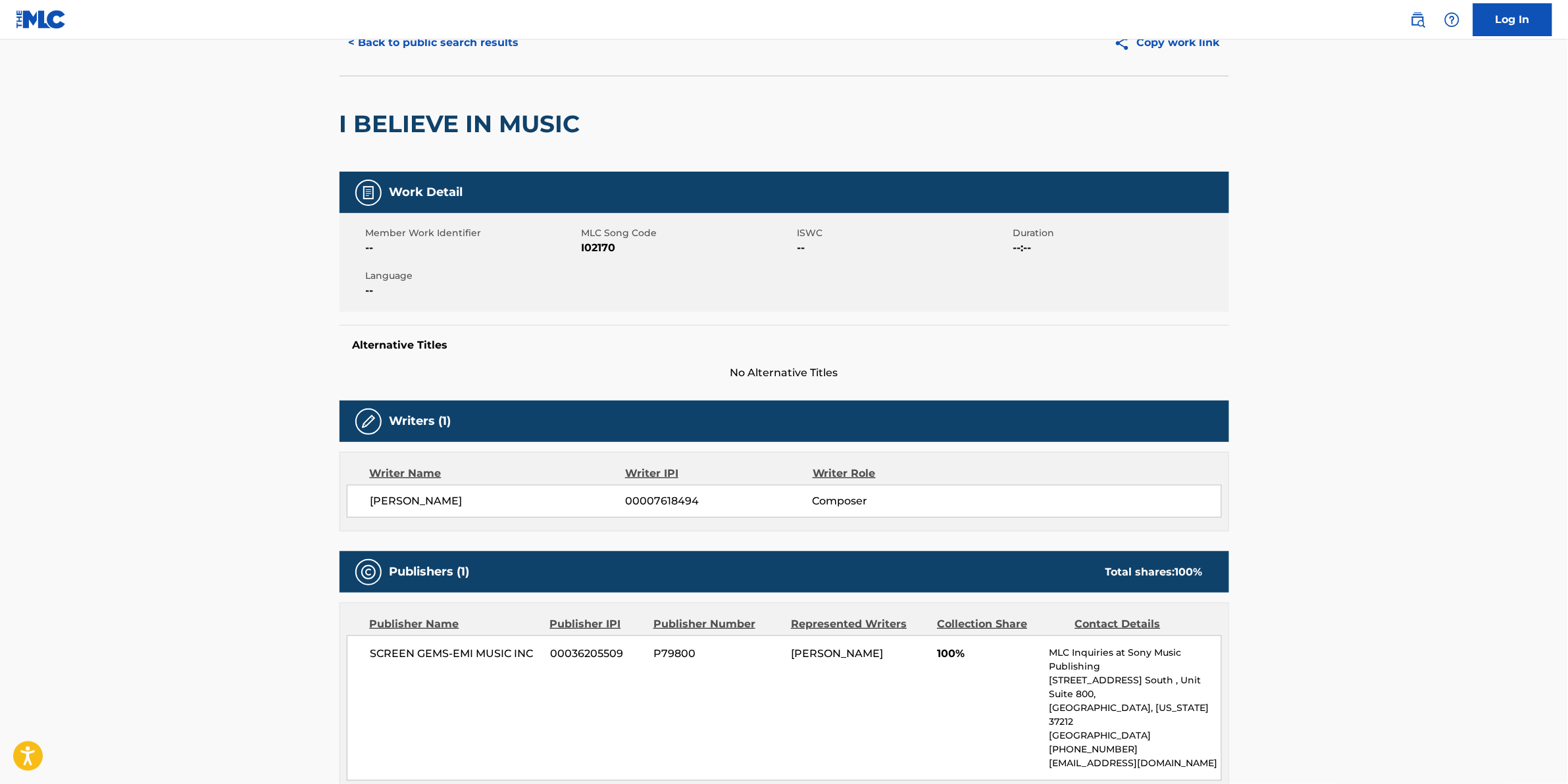 scroll, scrollTop: 0, scrollLeft: 0, axis: both 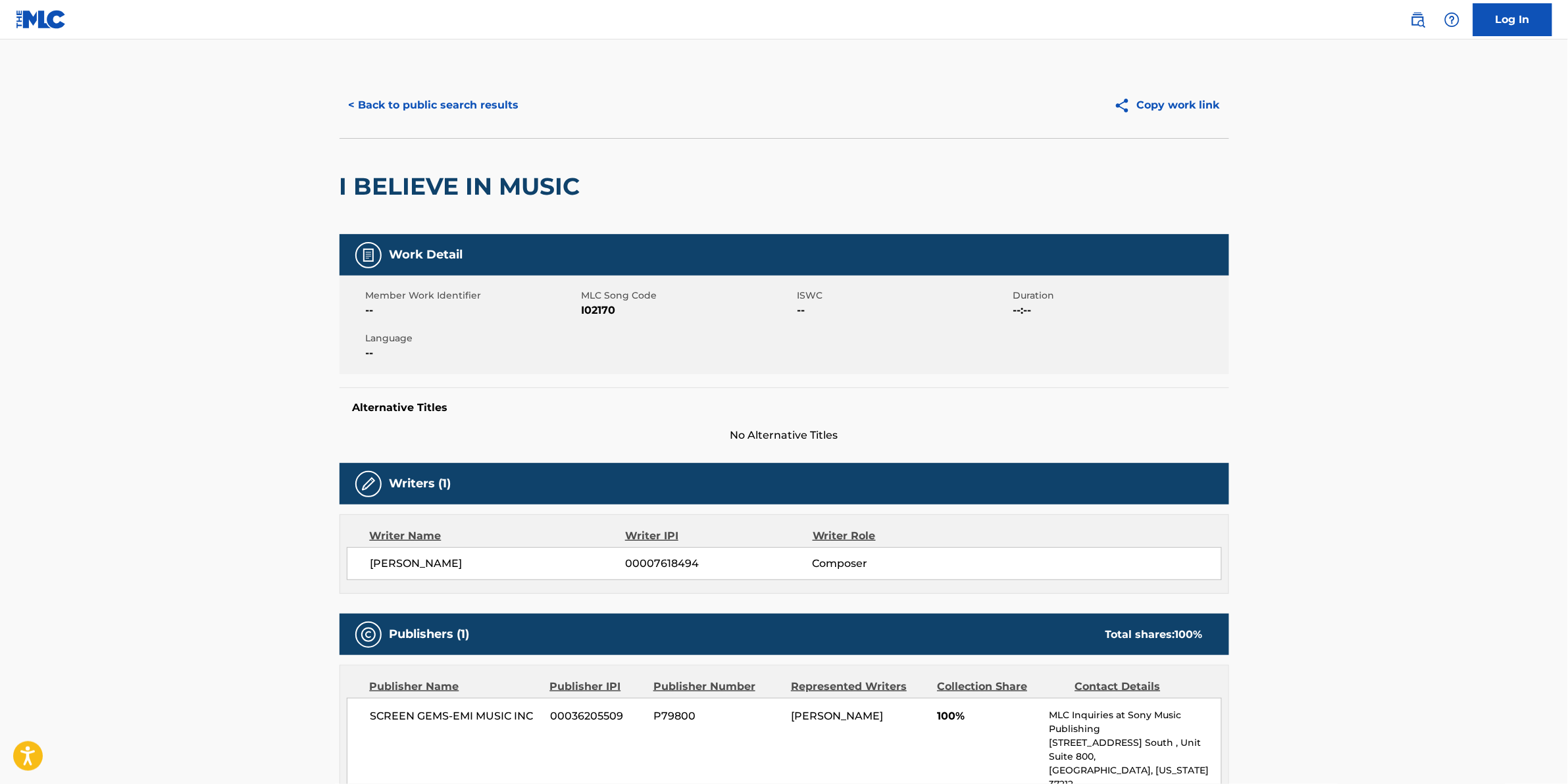 click on "< Back to public search results" at bounding box center [434, 105] 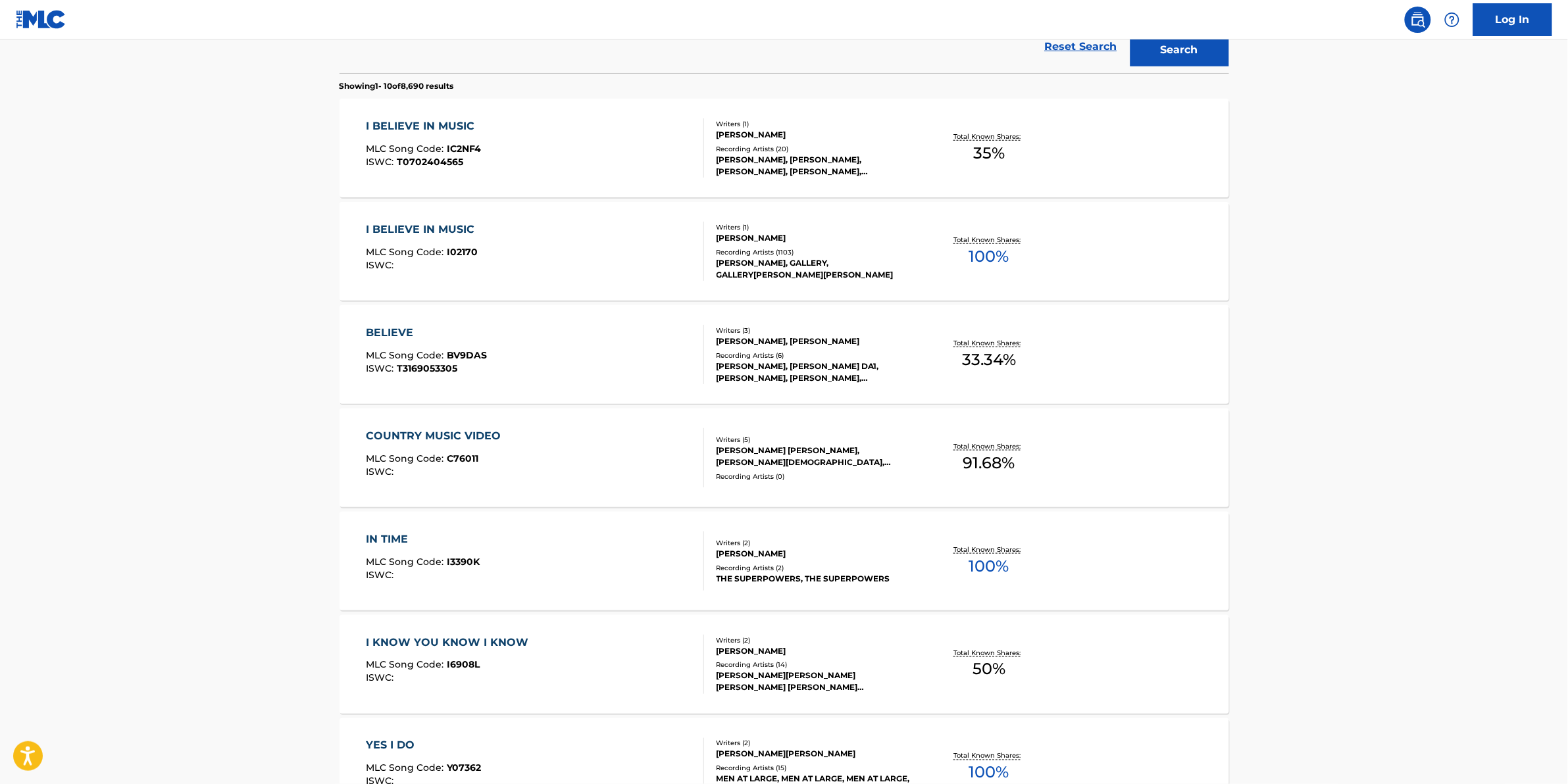 scroll, scrollTop: 383, scrollLeft: 0, axis: vertical 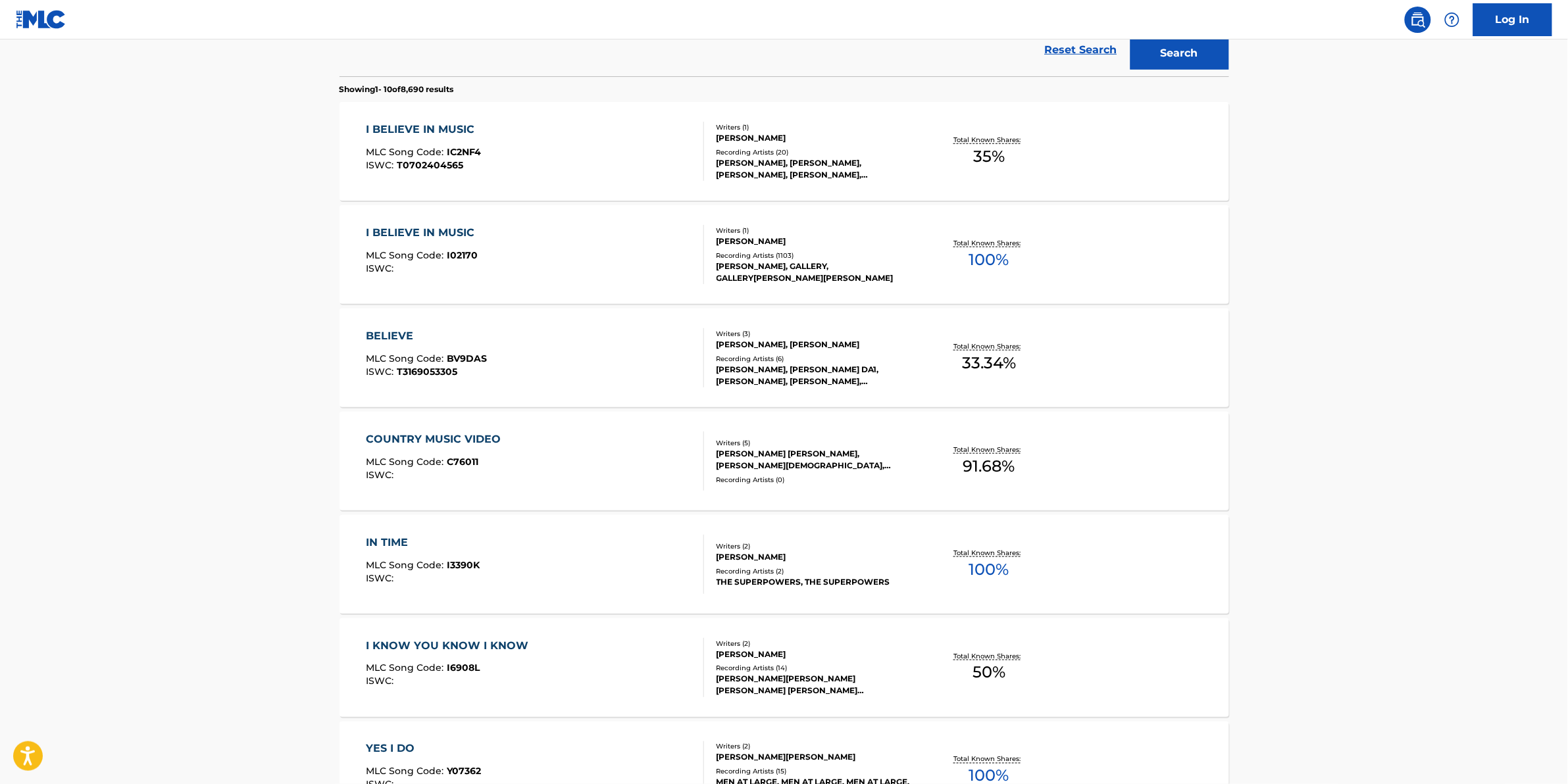 click on "I BELIEVE IN MUSIC MLC Song Code : IC2NF4 ISWC : T0702404565" at bounding box center [535, 151] 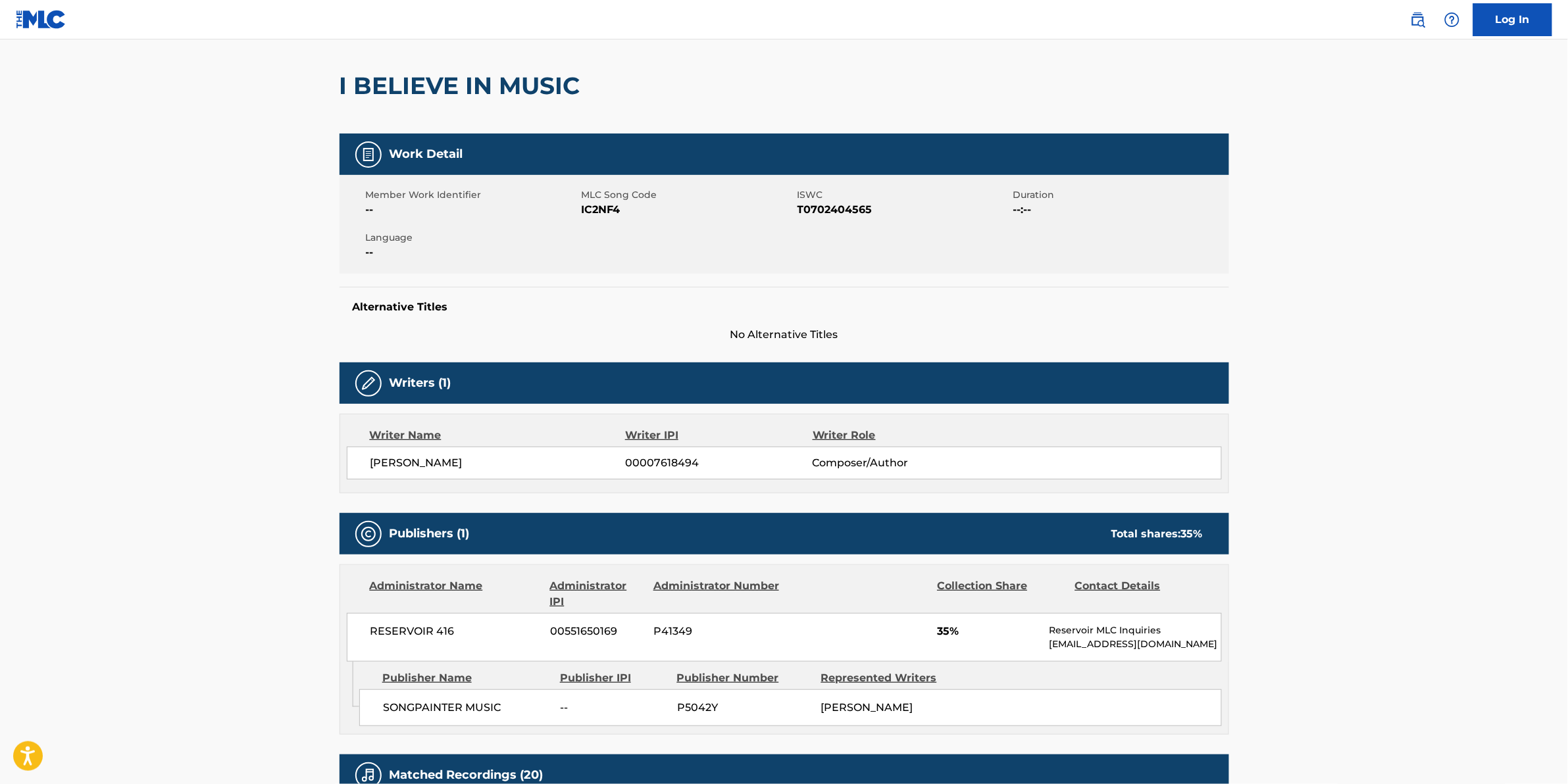 scroll, scrollTop: 0, scrollLeft: 0, axis: both 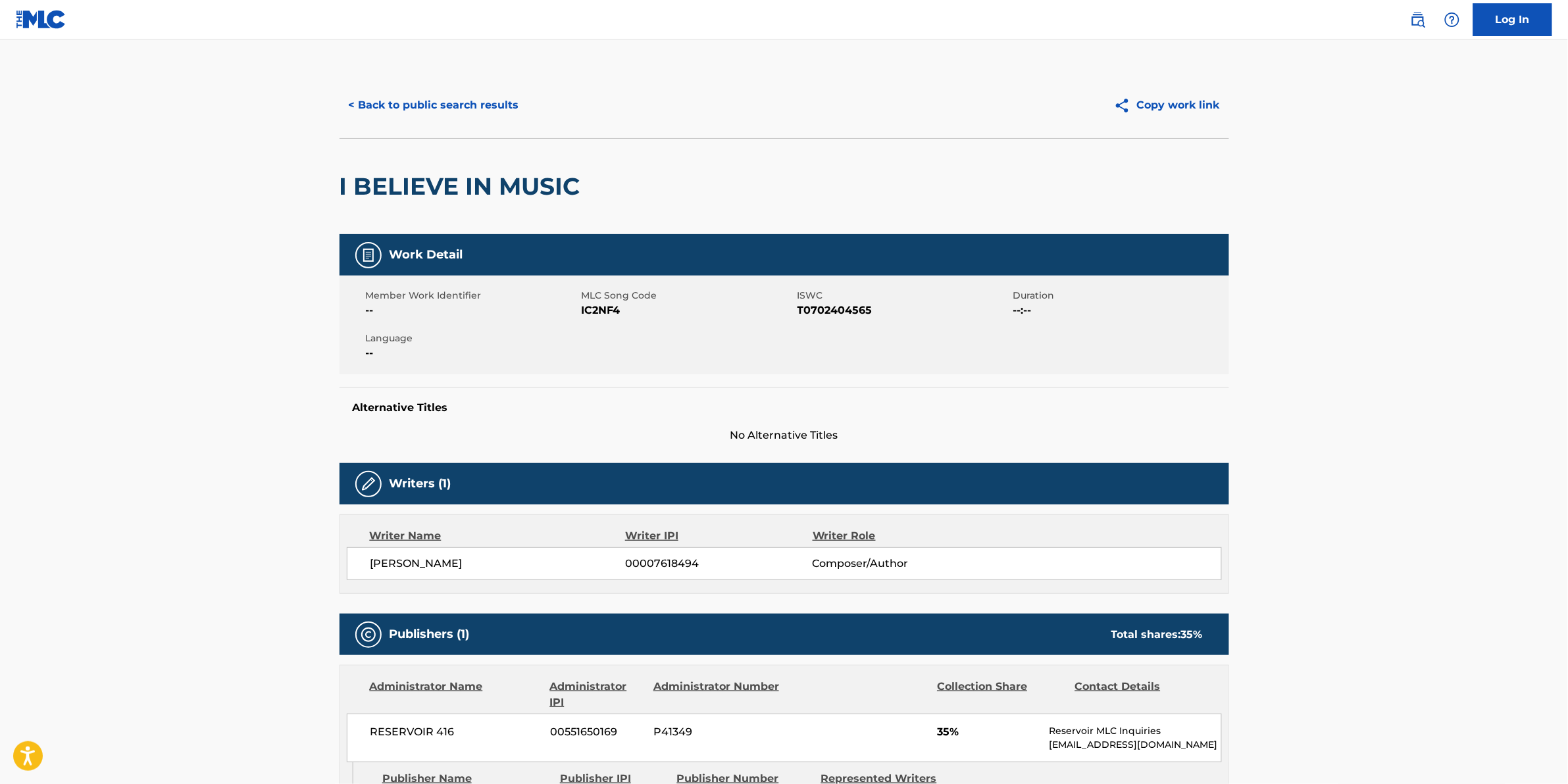 click on "< Back to public search results" at bounding box center (434, 105) 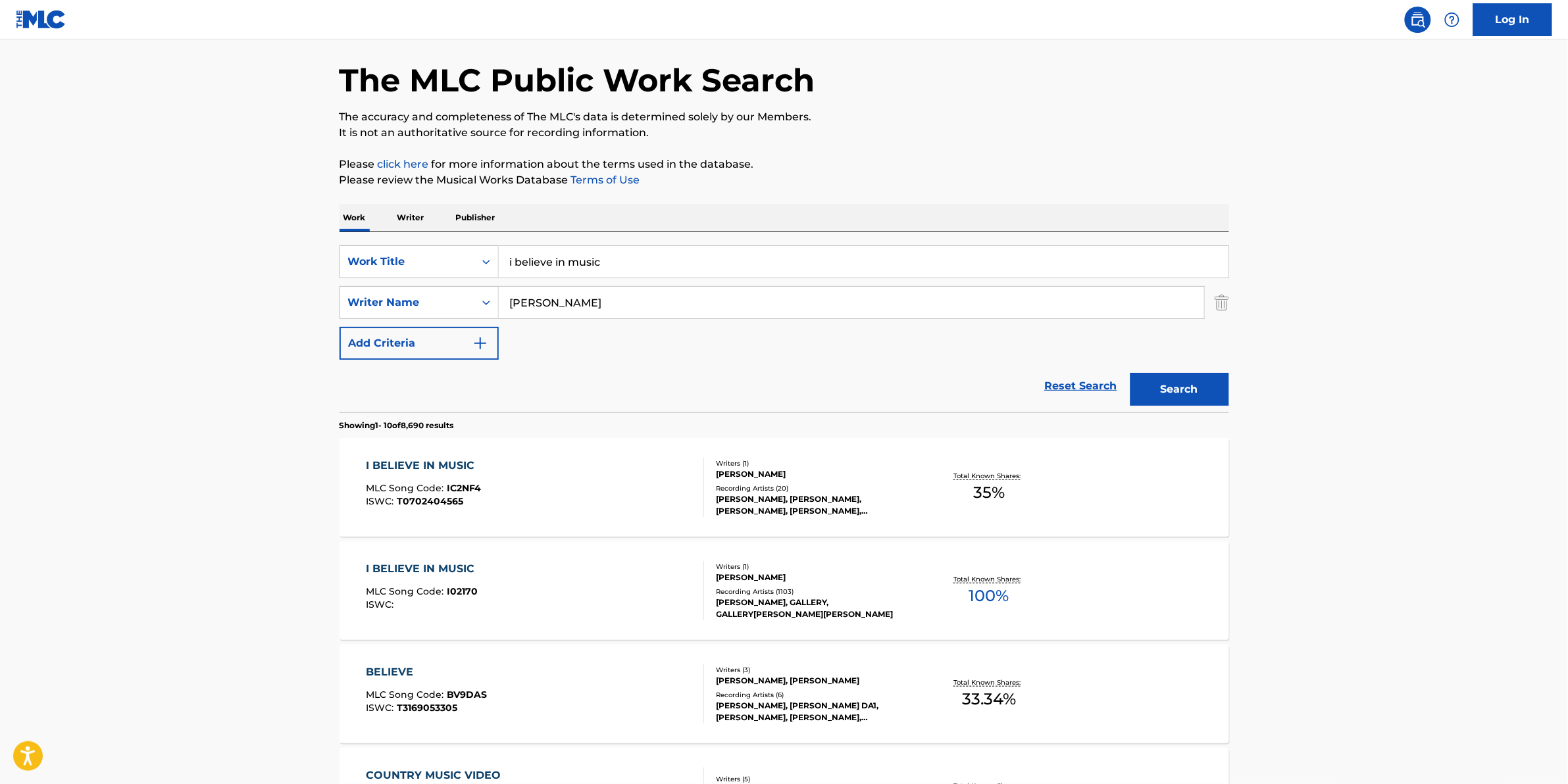 scroll, scrollTop: 0, scrollLeft: 0, axis: both 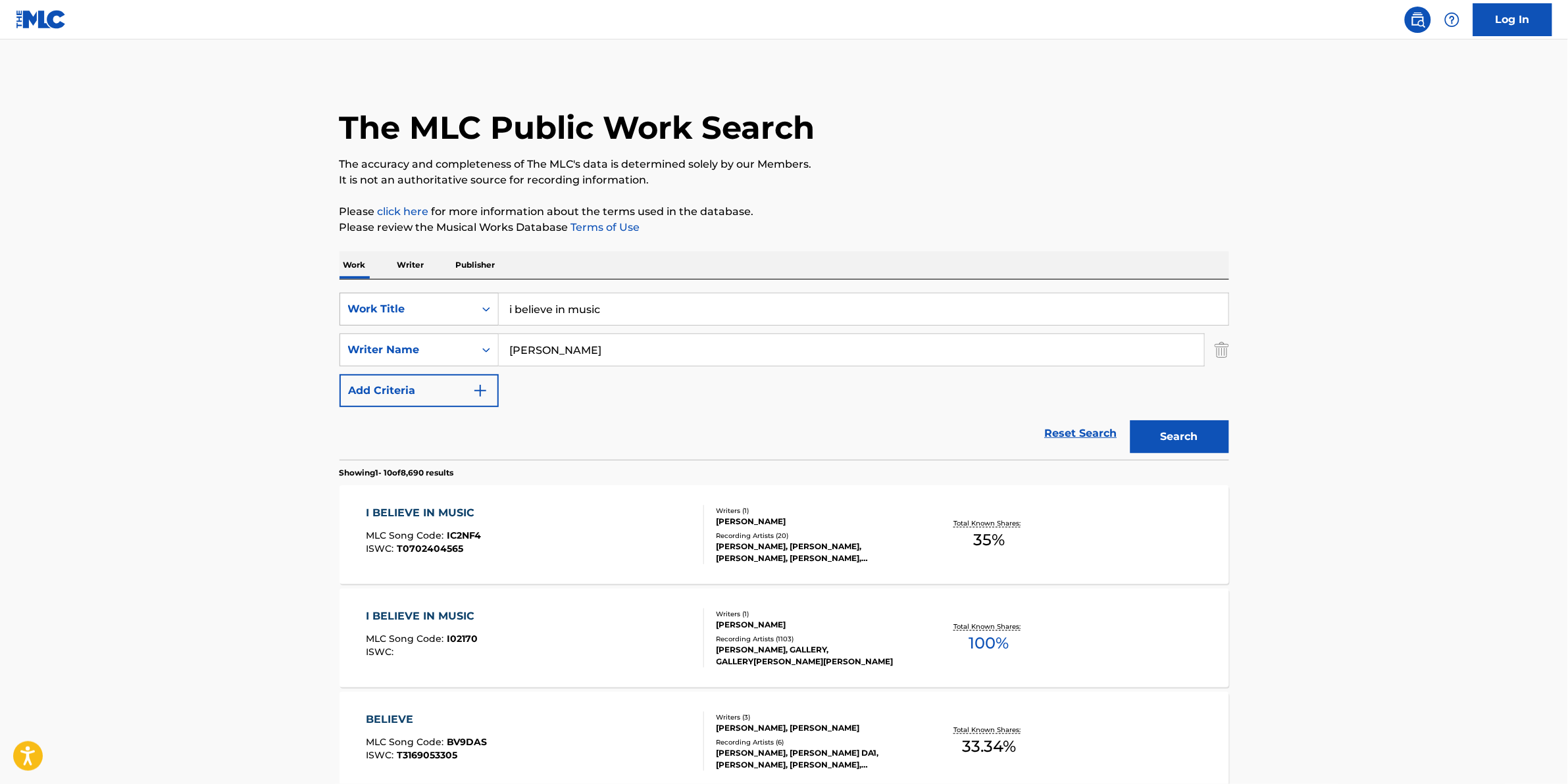 drag, startPoint x: 643, startPoint y: 303, endPoint x: 415, endPoint y: 293, distance: 228.21919 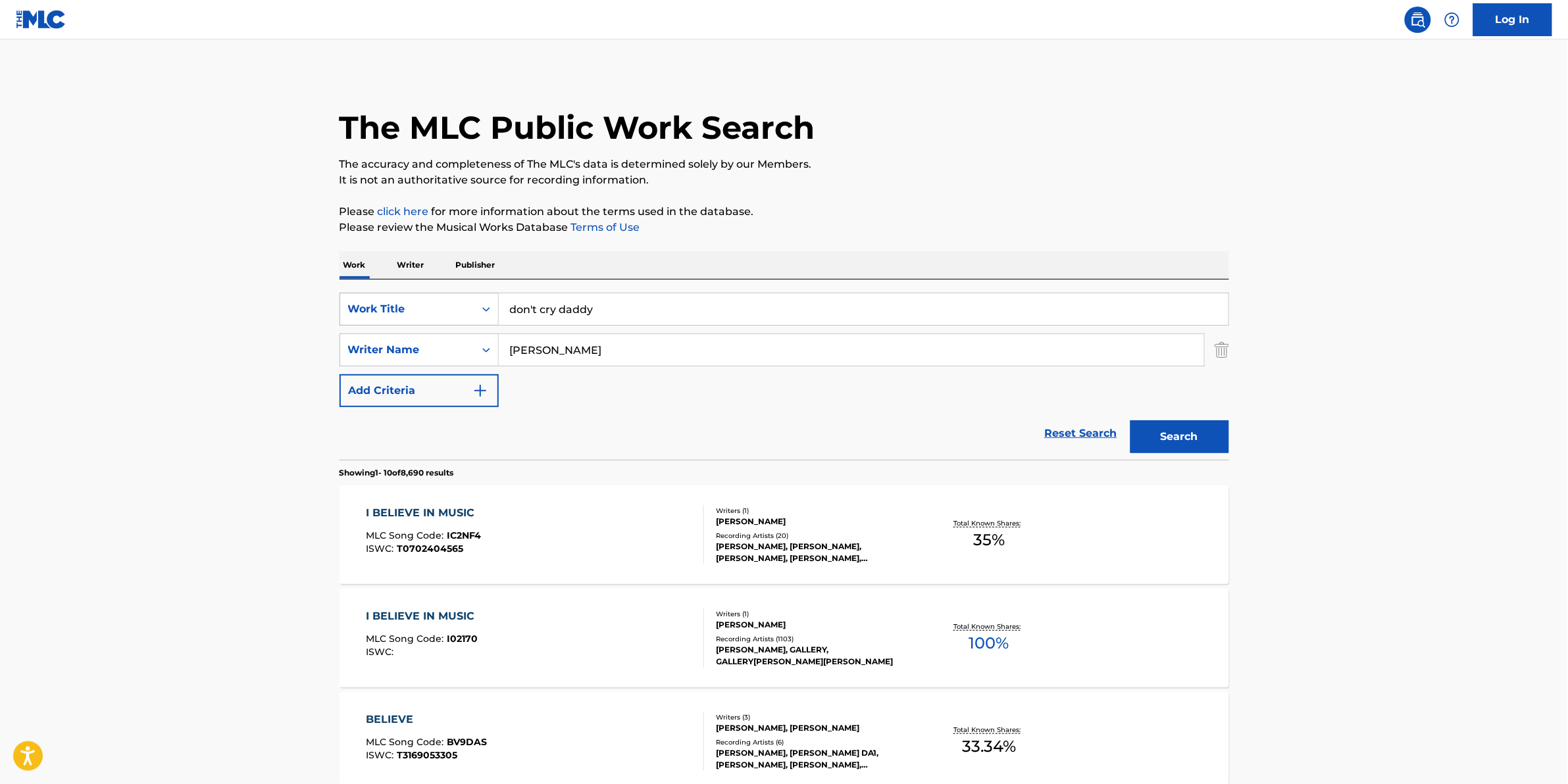 type on "don't cry daddy" 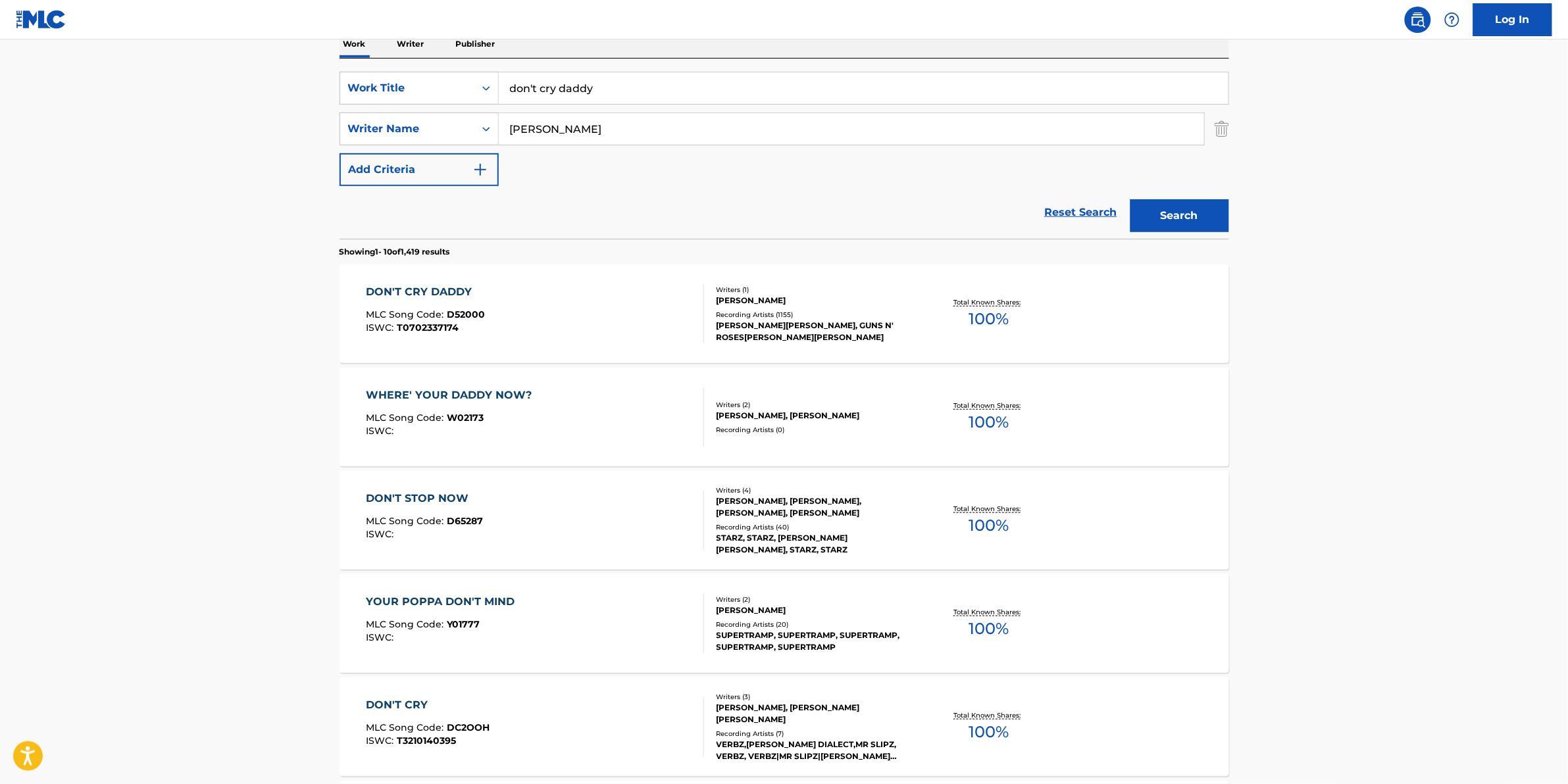 scroll, scrollTop: 222, scrollLeft: 0, axis: vertical 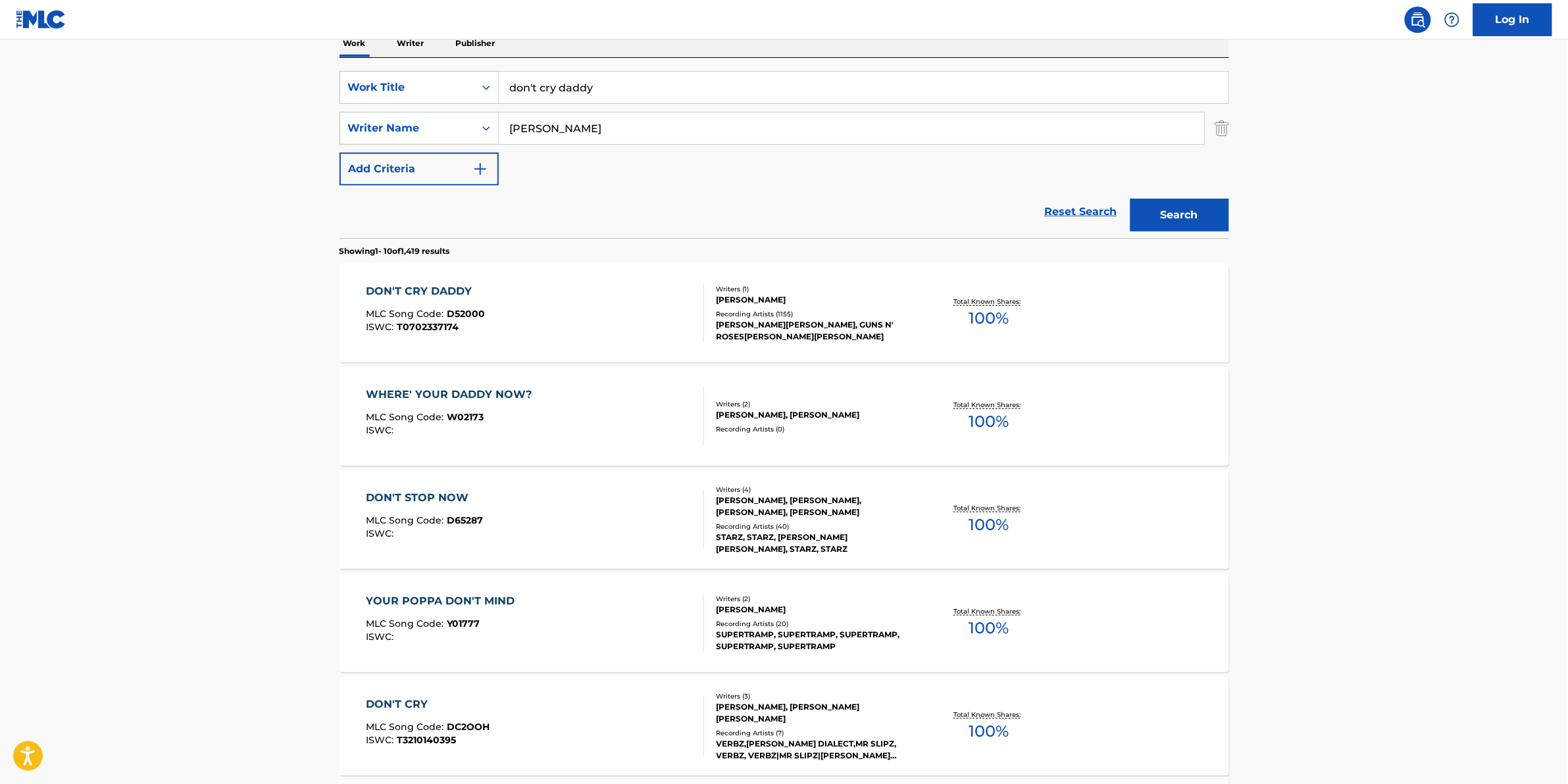 click on "DON'T CRY DADDY MLC Song Code : D52000 ISWC : T0702337174" at bounding box center [535, 313] 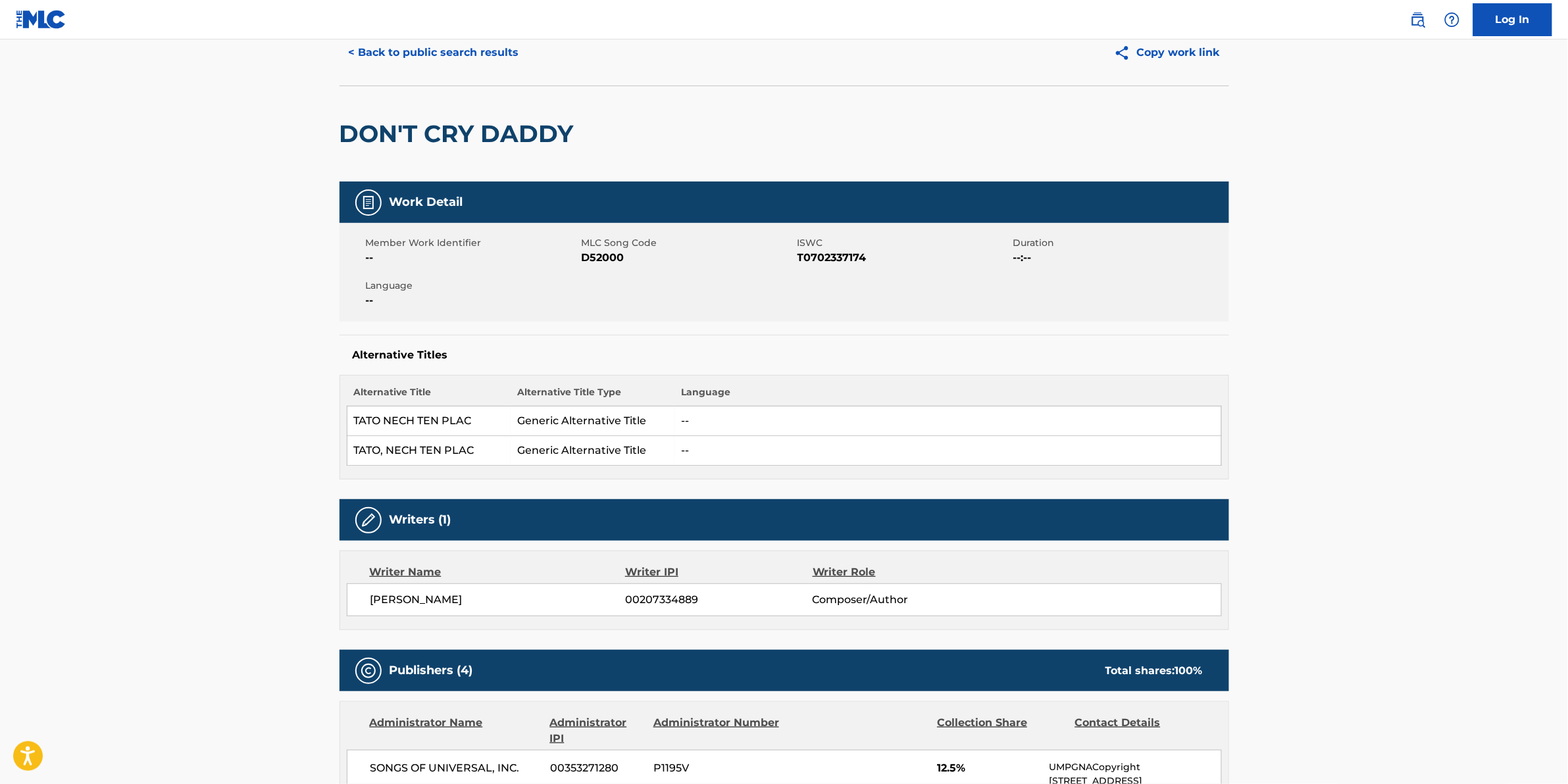 scroll, scrollTop: 53, scrollLeft: 0, axis: vertical 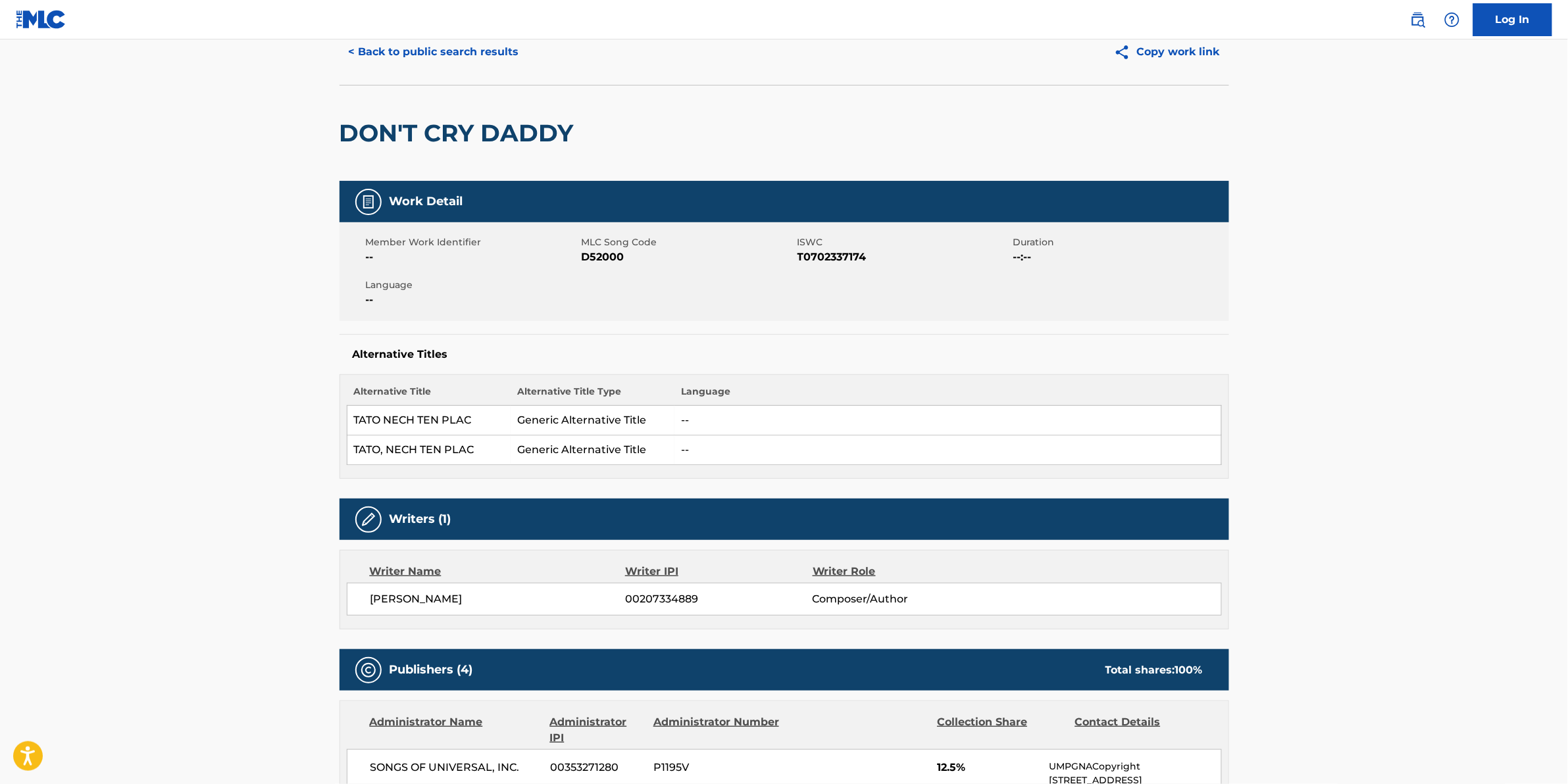 click on "< Back to public search results Copy work link DON'T CRY DADDY     Work Detail   Member Work Identifier -- MLC Song Code D52000 ISWC T0702337174 Duration --:-- Language -- Alternative Titles Alternative Title Alternative Title Type Language TATO NECH TEN PLAC Generic Alternative Title -- [PERSON_NAME], NECH TEN PLAC Generic Alternative Title -- Writers   (1) Writer Name Writer IPI Writer Rol[PERSON_NAME] 00207334889 Composer/Author Publishers   (4) Total shares:  100 % Administrator Name Administrator IPI Administrator Number Collection Share Contact Details SONGS OF UNIVERSAL, INC. 00353271280 P1195V 12.5% UMPGNACopyright [STREET_ADDRESS][PERSON_NAME][US_STATE] [EMAIL_ADDRESS][DOMAIN_NAME] Admin Original Publisher Connecting Line Publisher Name Publisher IPI Publisher Number Represented Writer[PERSON_NAME] MUSIC 00736318242 P8531[PERSON_NAME] Administrator Name Administrator IPI Administrator Number Collection Share Contact Details RALEIGH MUSIC PUBLISHING 00799825459 P3147U 6.25% Publisher Name P85313" at bounding box center [784, 1027] 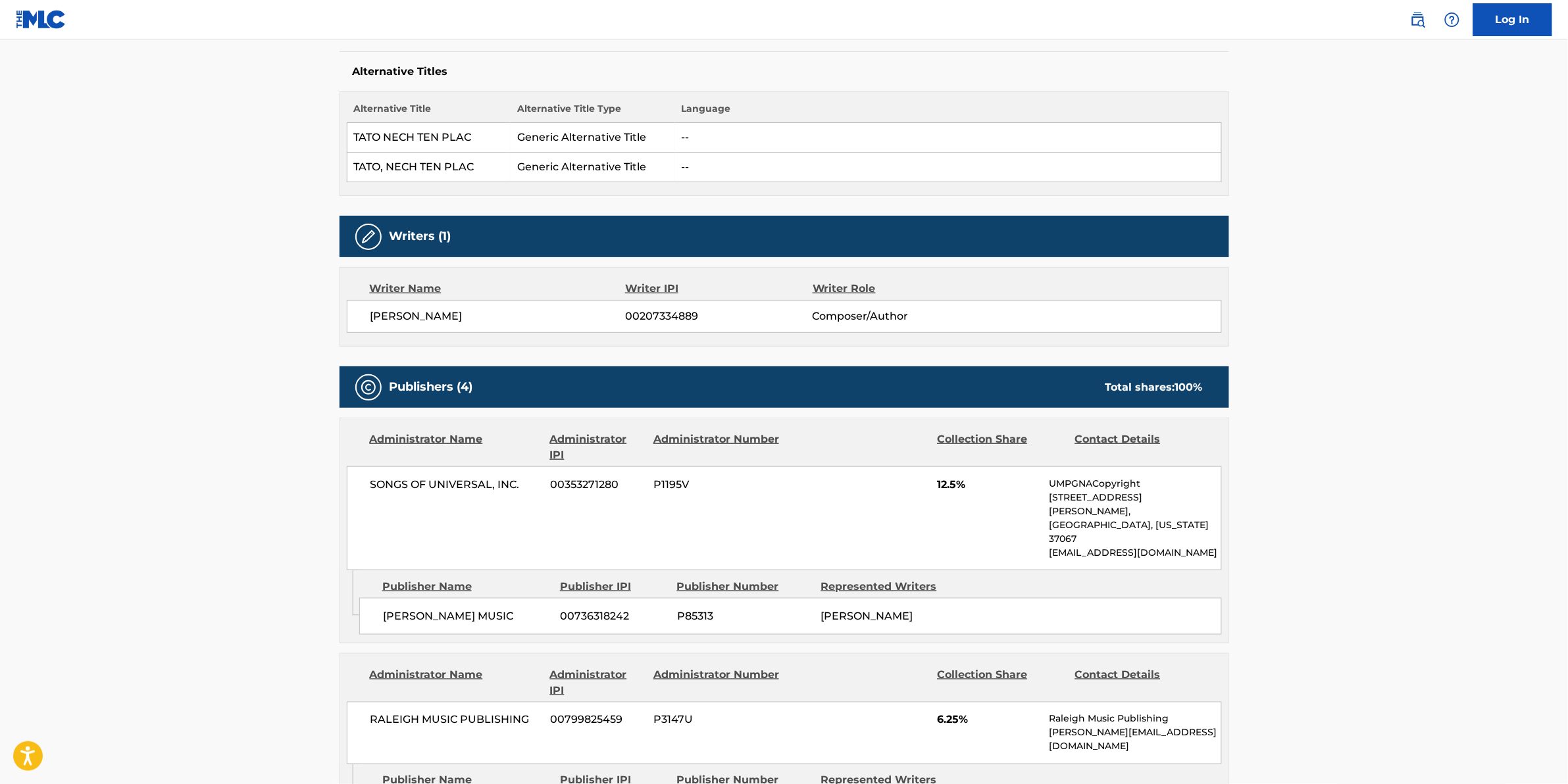 scroll, scrollTop: 335, scrollLeft: 0, axis: vertical 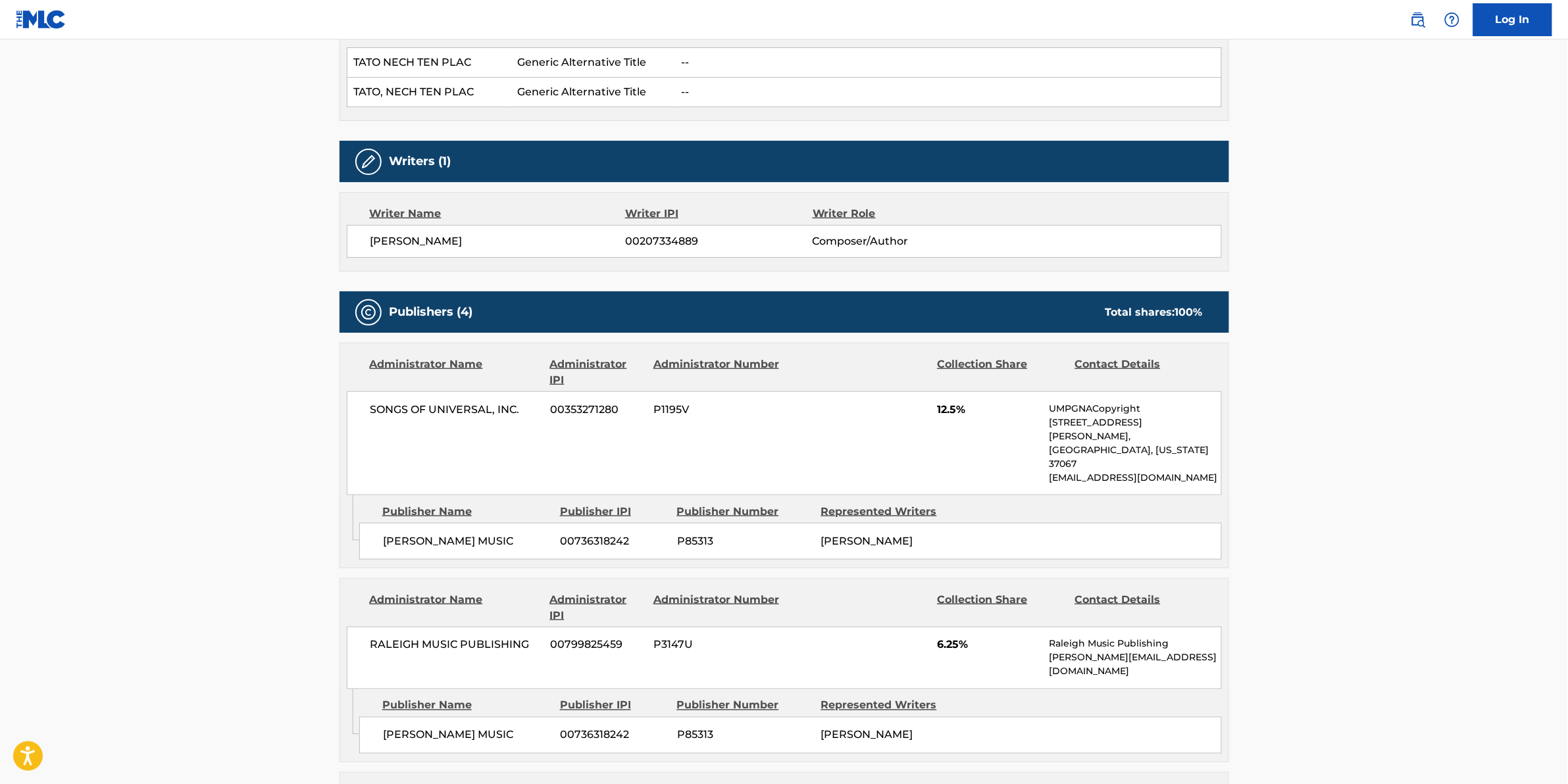 click on "< Back to public search results Copy work link DON'T CRY DADDY     Work Detail   Member Work Identifier -- MLC Song Code D52000 ISWC T0702337174 Duration --:-- Language -- Alternative Titles Alternative Title Alternative Title Type Language TATO NECH TEN PLAC Generic Alternative Title -- [PERSON_NAME], NECH TEN PLAC Generic Alternative Title -- Writers   (1) Writer Name Writer IPI Writer Rol[PERSON_NAME] 00207334889 Composer/Author Publishers   (4) Total shares:  100 % Administrator Name Administrator IPI Administrator Number Collection Share Contact Details SONGS OF UNIVERSAL, INC. 00353271280 P1195V 12.5% UMPGNACopyright [STREET_ADDRESS][PERSON_NAME][US_STATE] [EMAIL_ADDRESS][DOMAIN_NAME] Admin Original Publisher Connecting Line Publisher Name Publisher IPI Publisher Number Represented Writer[PERSON_NAME] MUSIC 00736318242 P8531[PERSON_NAME] Administrator Name Administrator IPI Administrator Number Collection Share Contact Details RALEIGH MUSIC PUBLISHING 00799825459 P3147U 6.25% Publisher Name P85313" at bounding box center [784, 669] 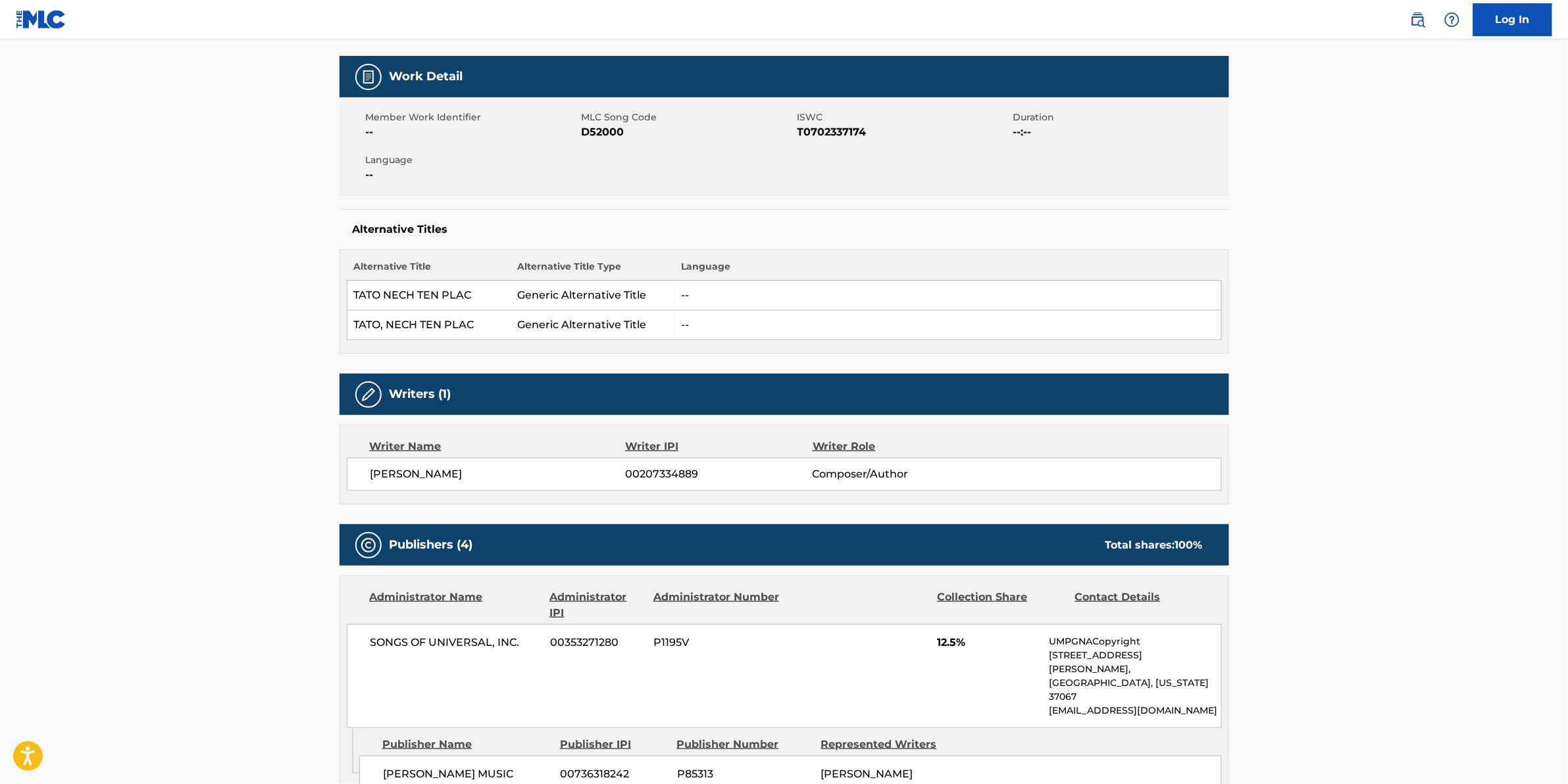 scroll, scrollTop: 0, scrollLeft: 0, axis: both 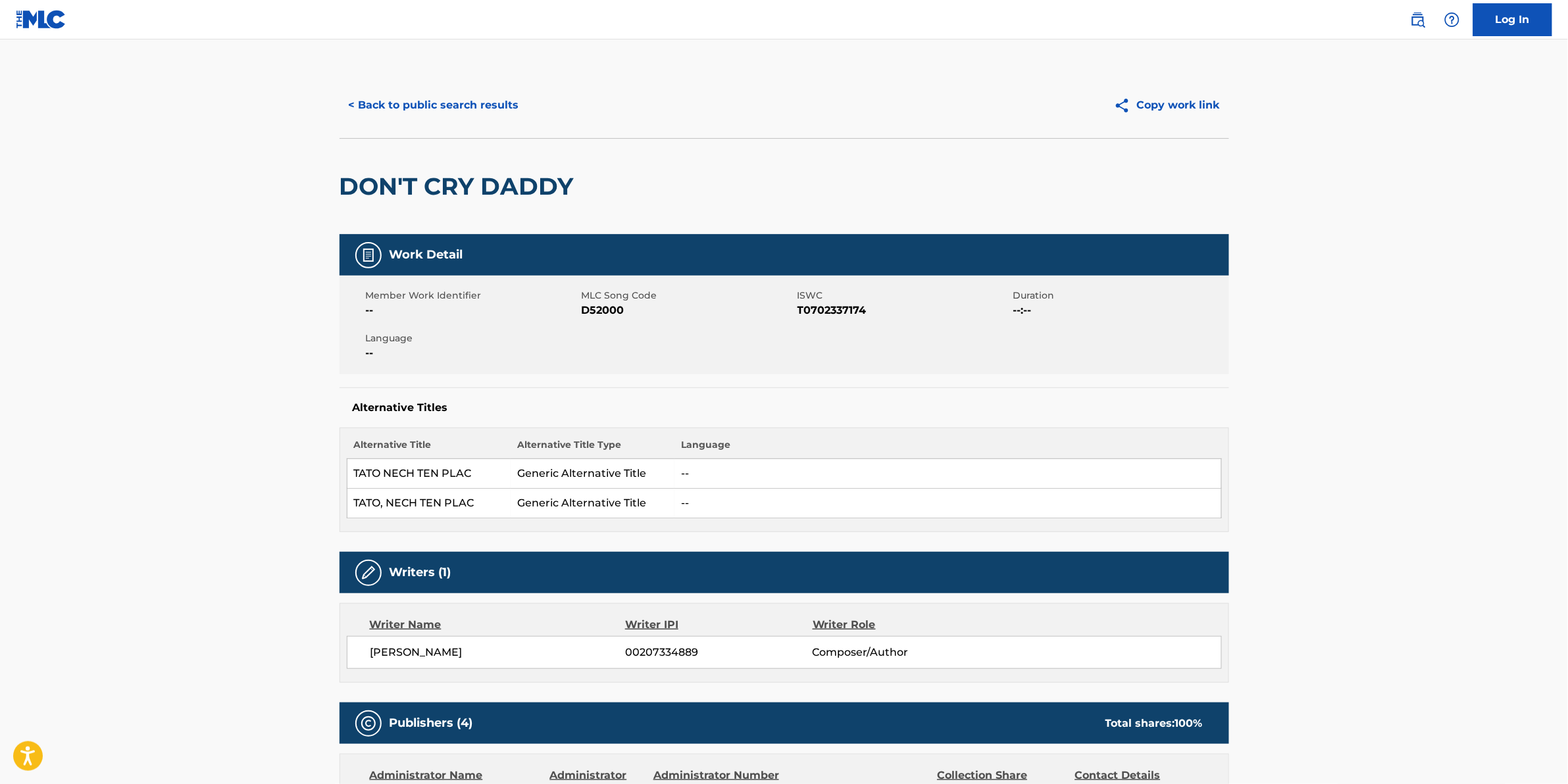 click on "< Back to public search results" at bounding box center [434, 105] 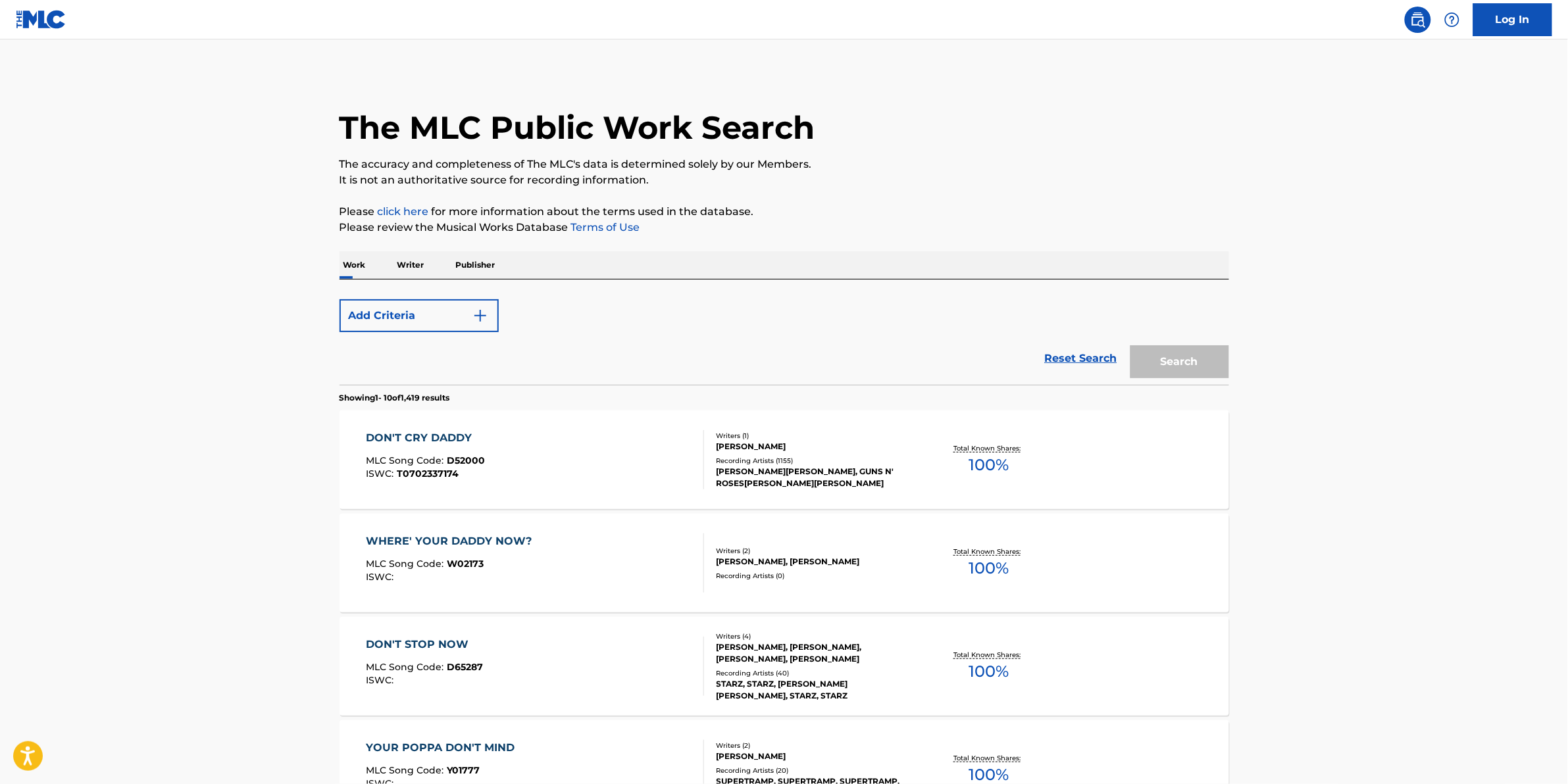 scroll, scrollTop: 222, scrollLeft: 0, axis: vertical 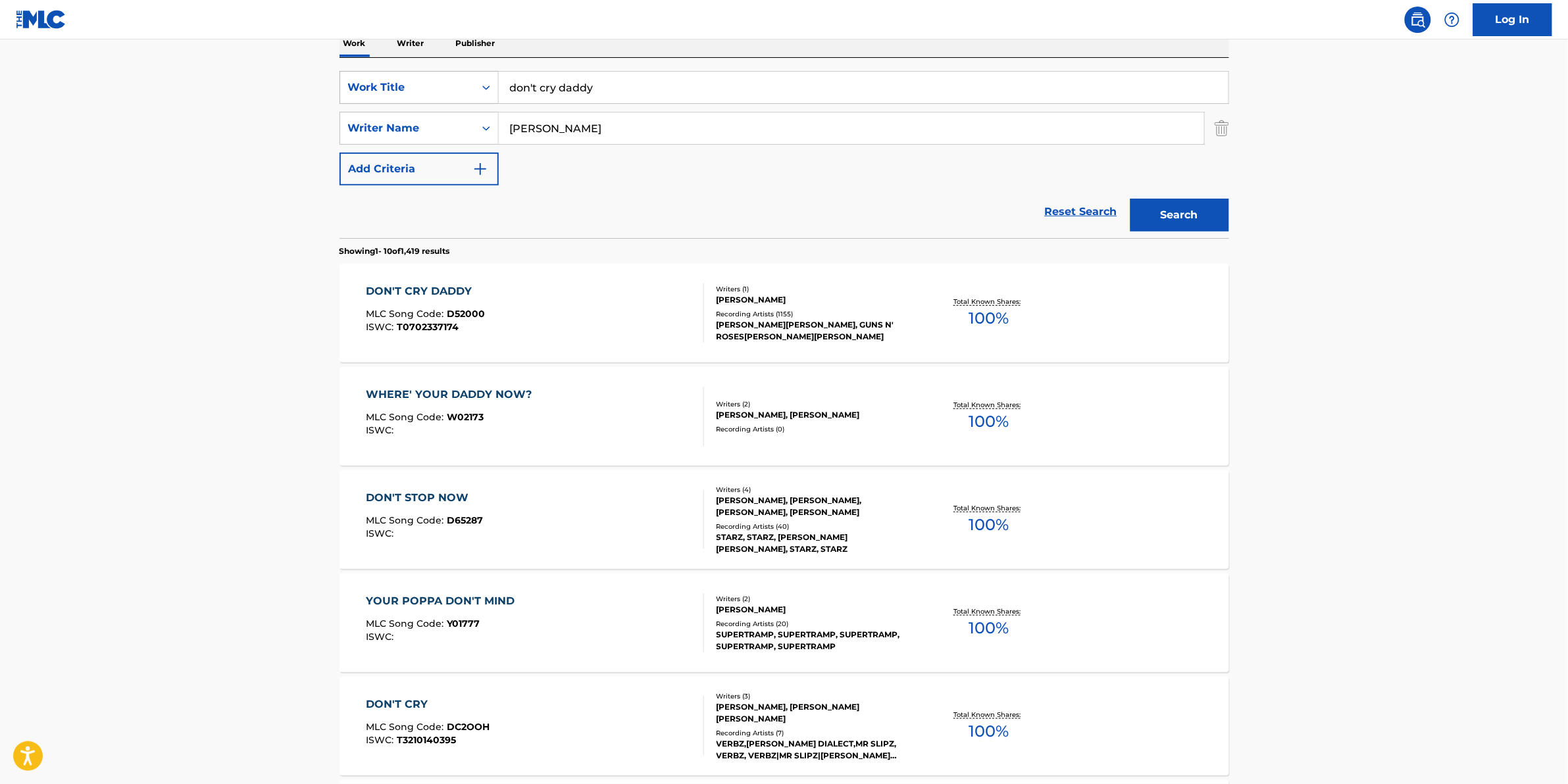 drag, startPoint x: 613, startPoint y: 84, endPoint x: 489, endPoint y: 83, distance: 124.00403 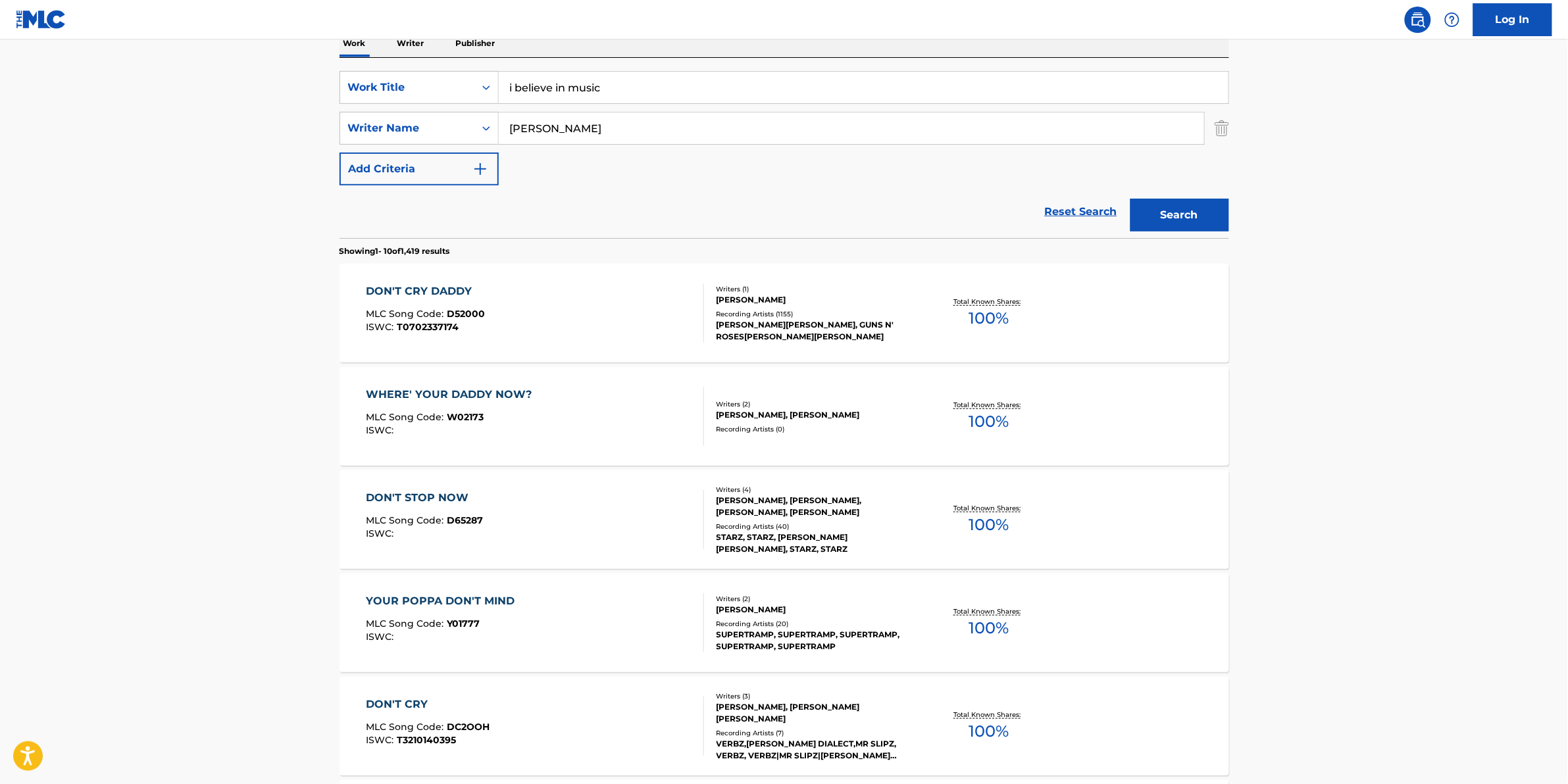 type on "i believe in music" 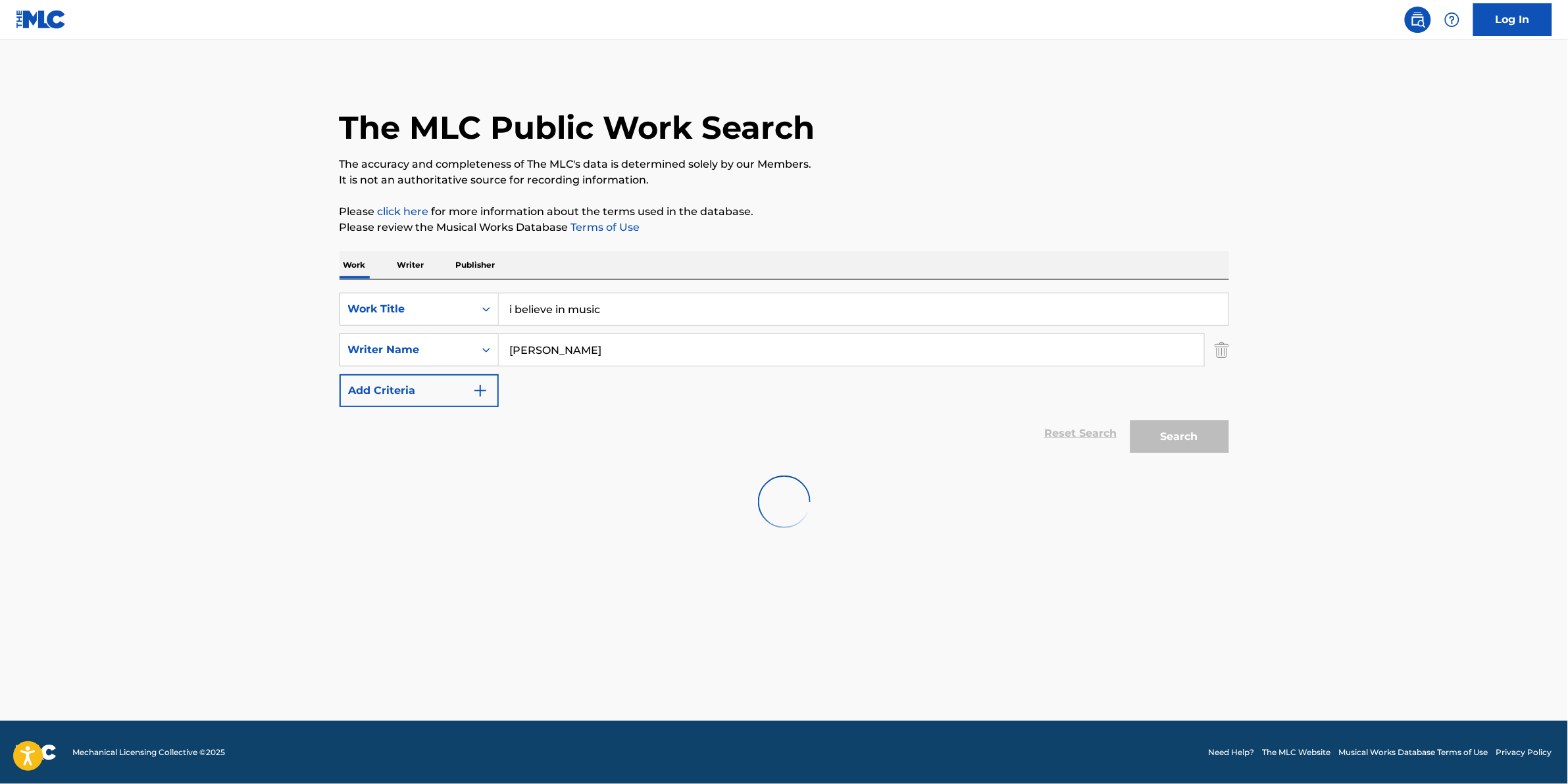 scroll, scrollTop: 0, scrollLeft: 0, axis: both 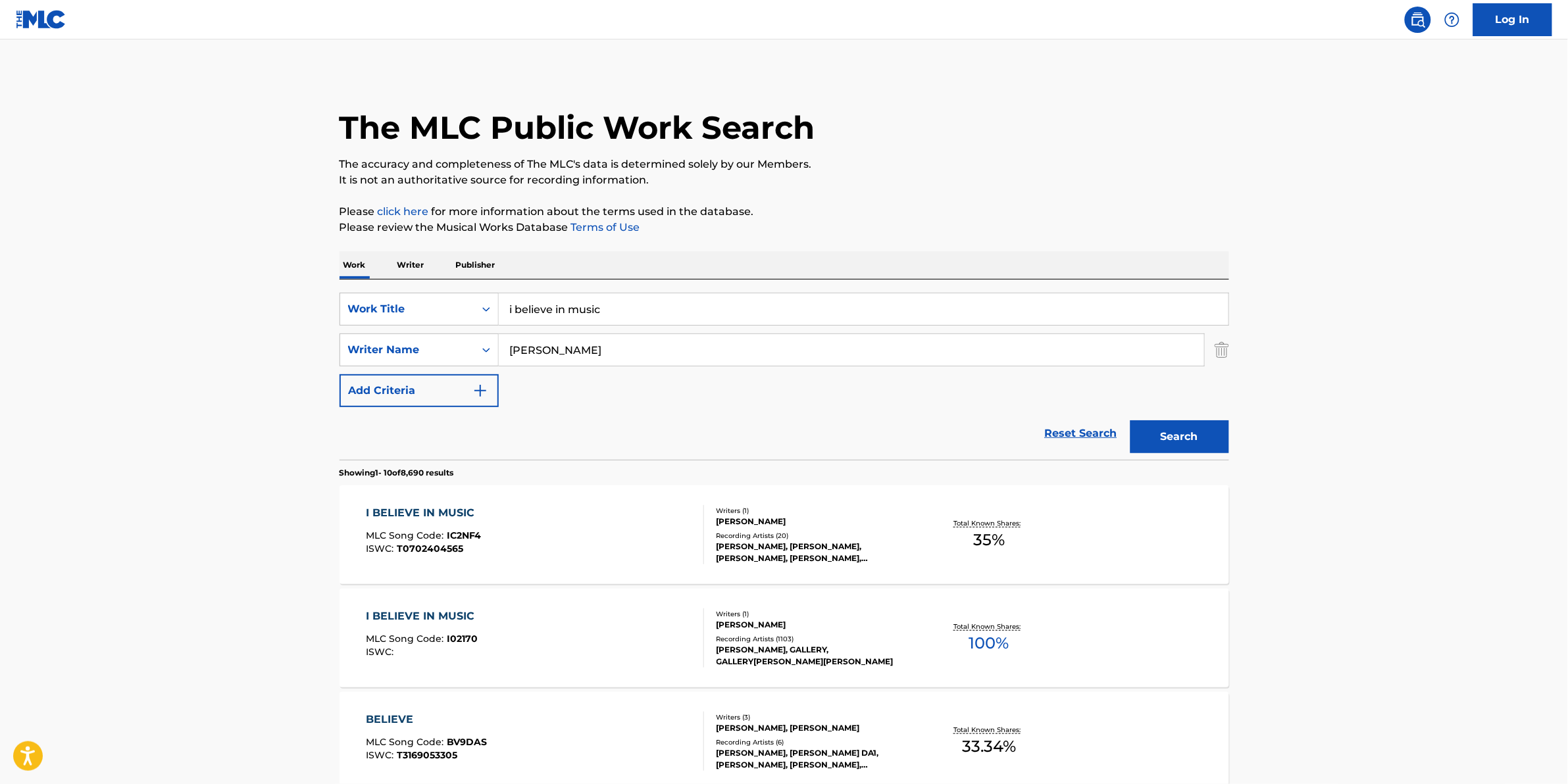 click on "I BELIEVE IN MUSIC MLC Song Code : I02170 ISWC :" at bounding box center (535, 638) 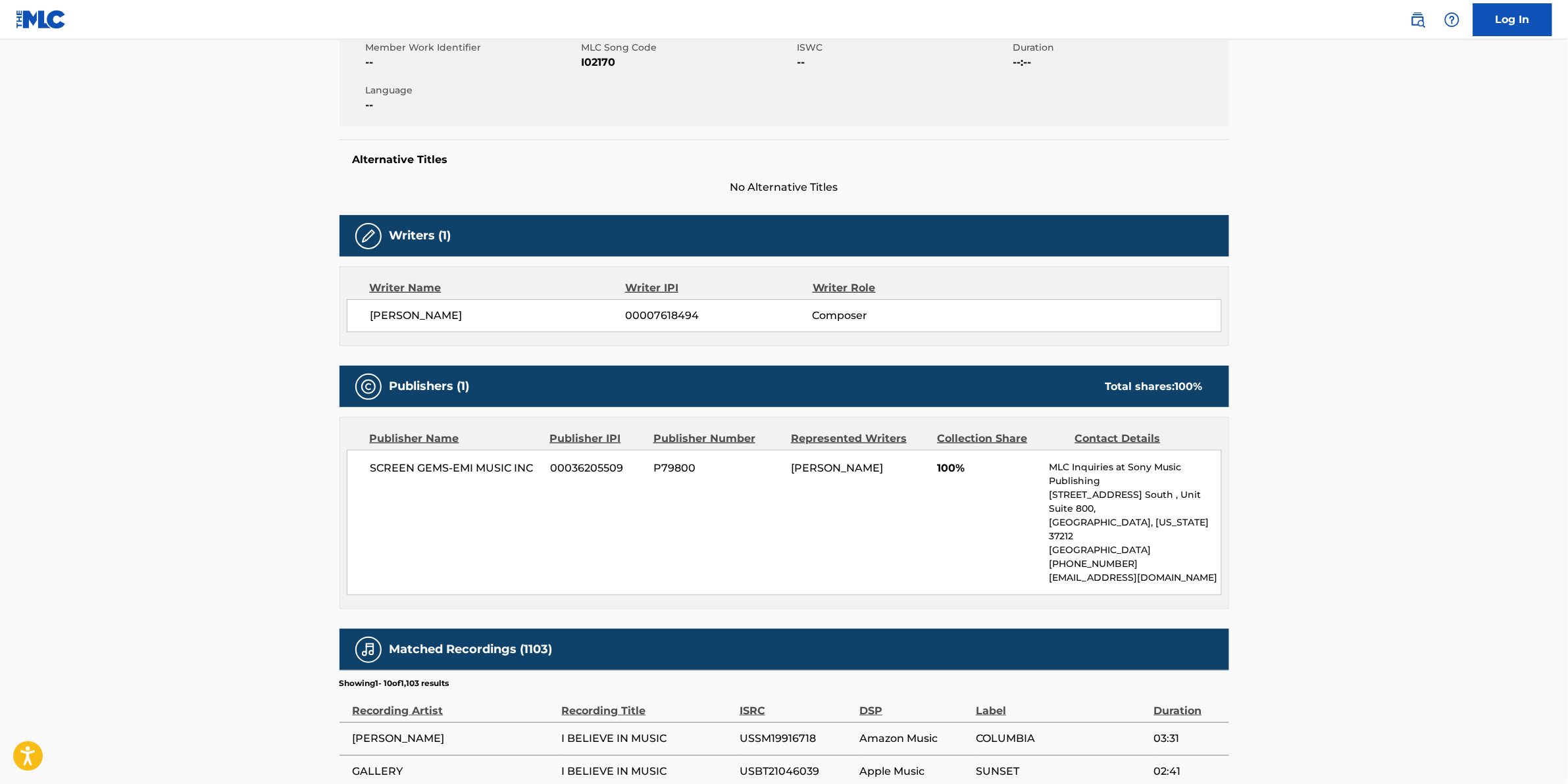 scroll, scrollTop: 0, scrollLeft: 0, axis: both 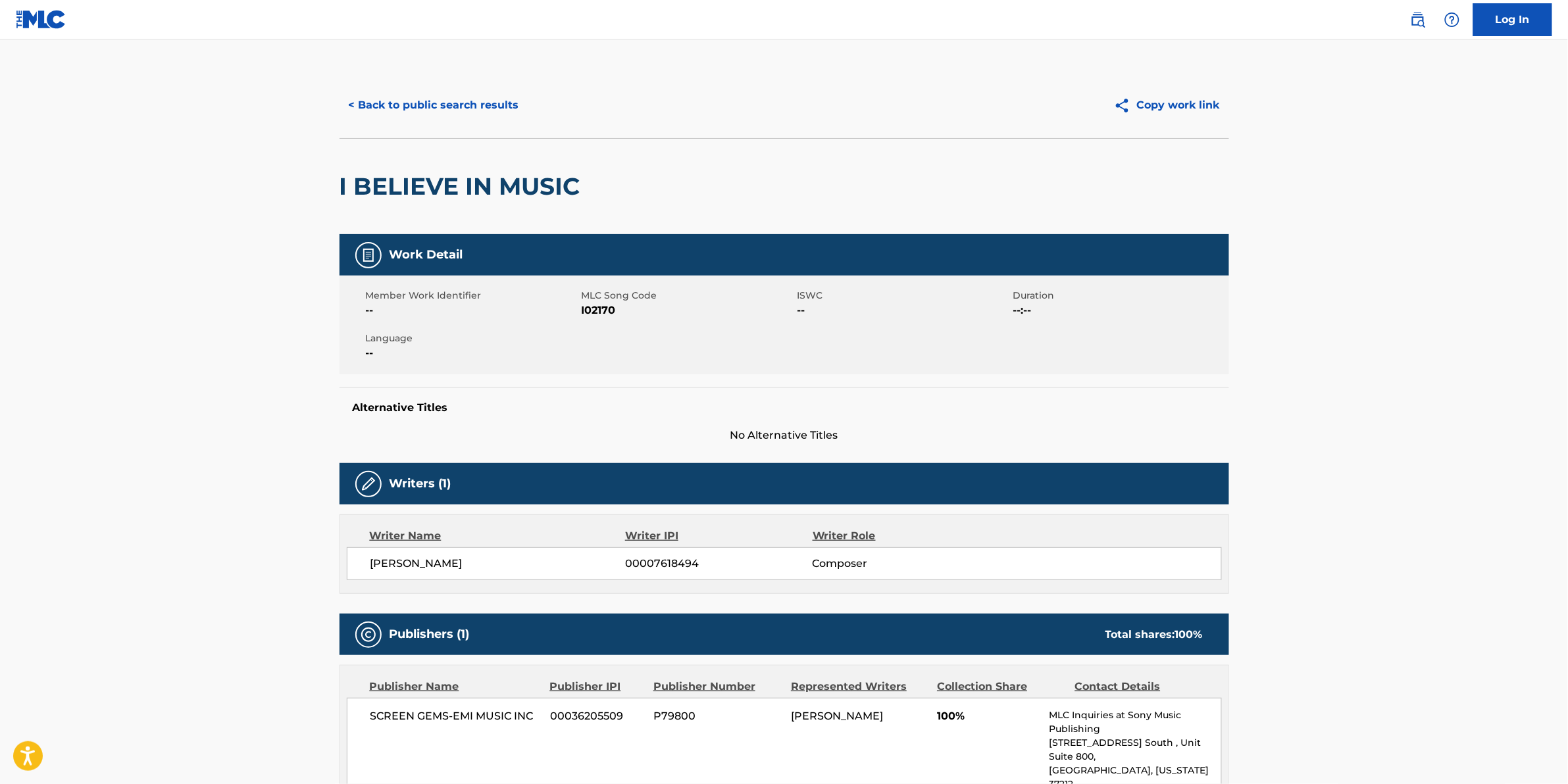 click on "< Back to public search results" at bounding box center [434, 105] 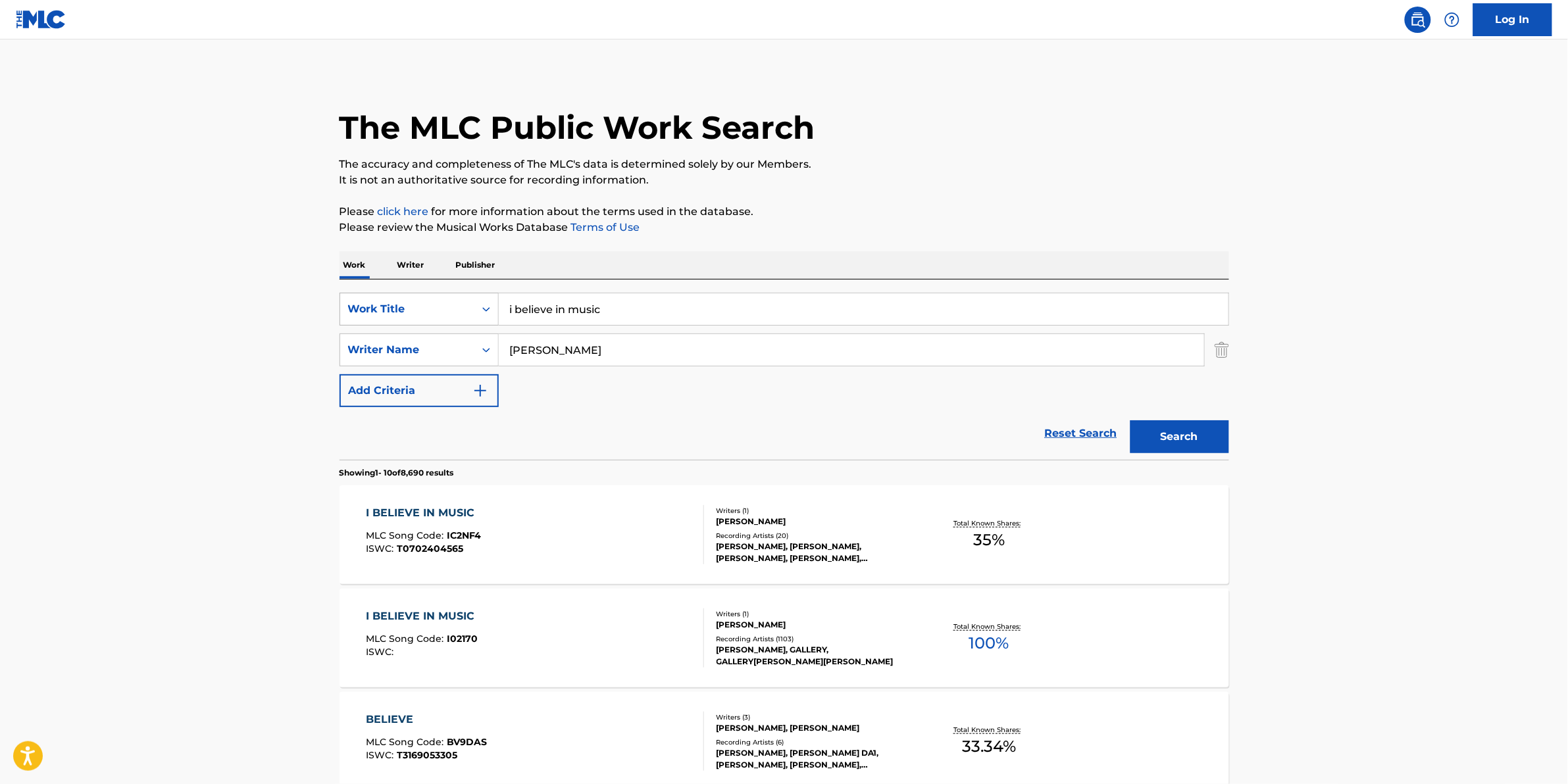 drag, startPoint x: 642, startPoint y: 316, endPoint x: 482, endPoint y: 298, distance: 161.0093 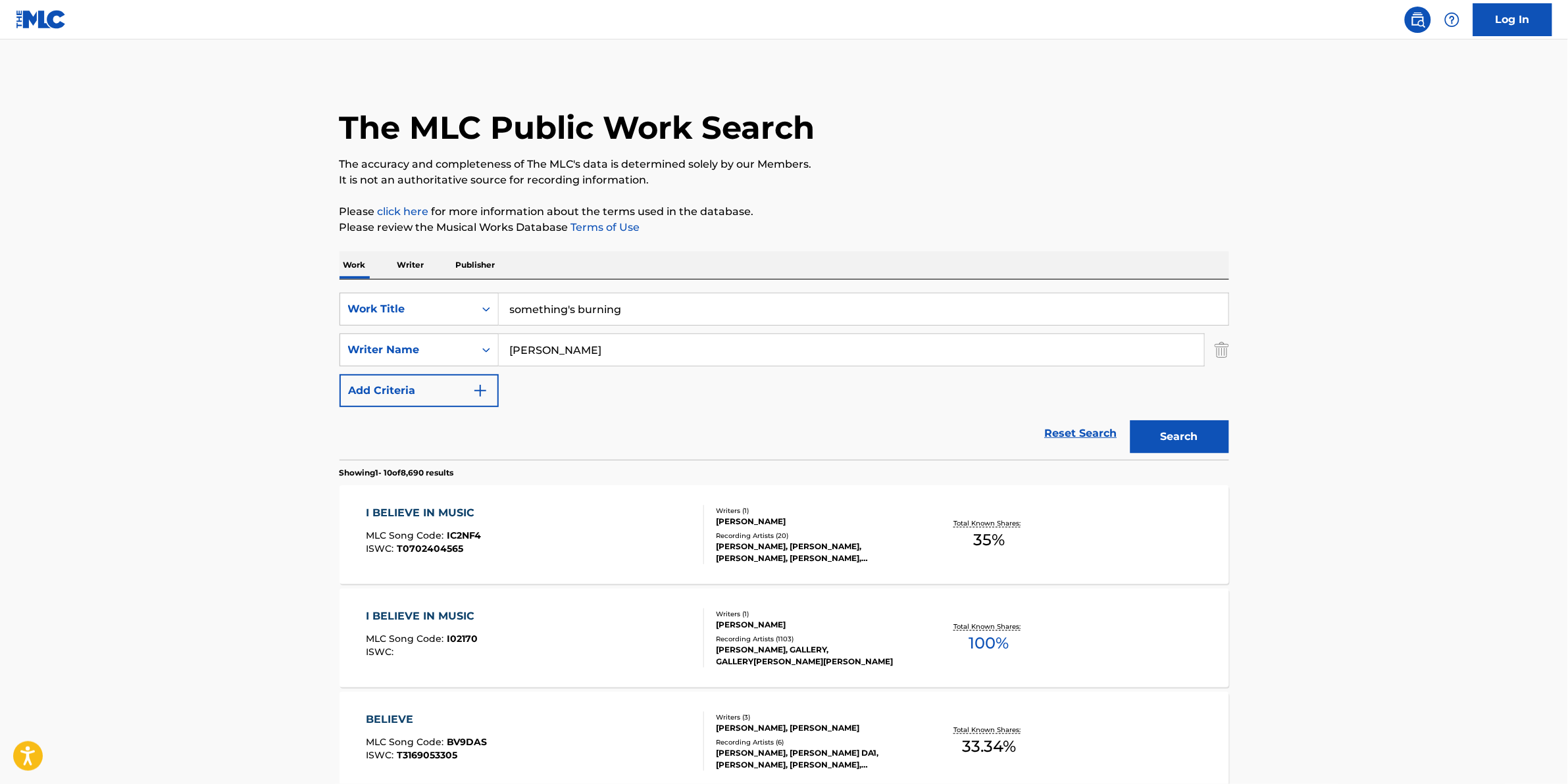 type on "something's burning" 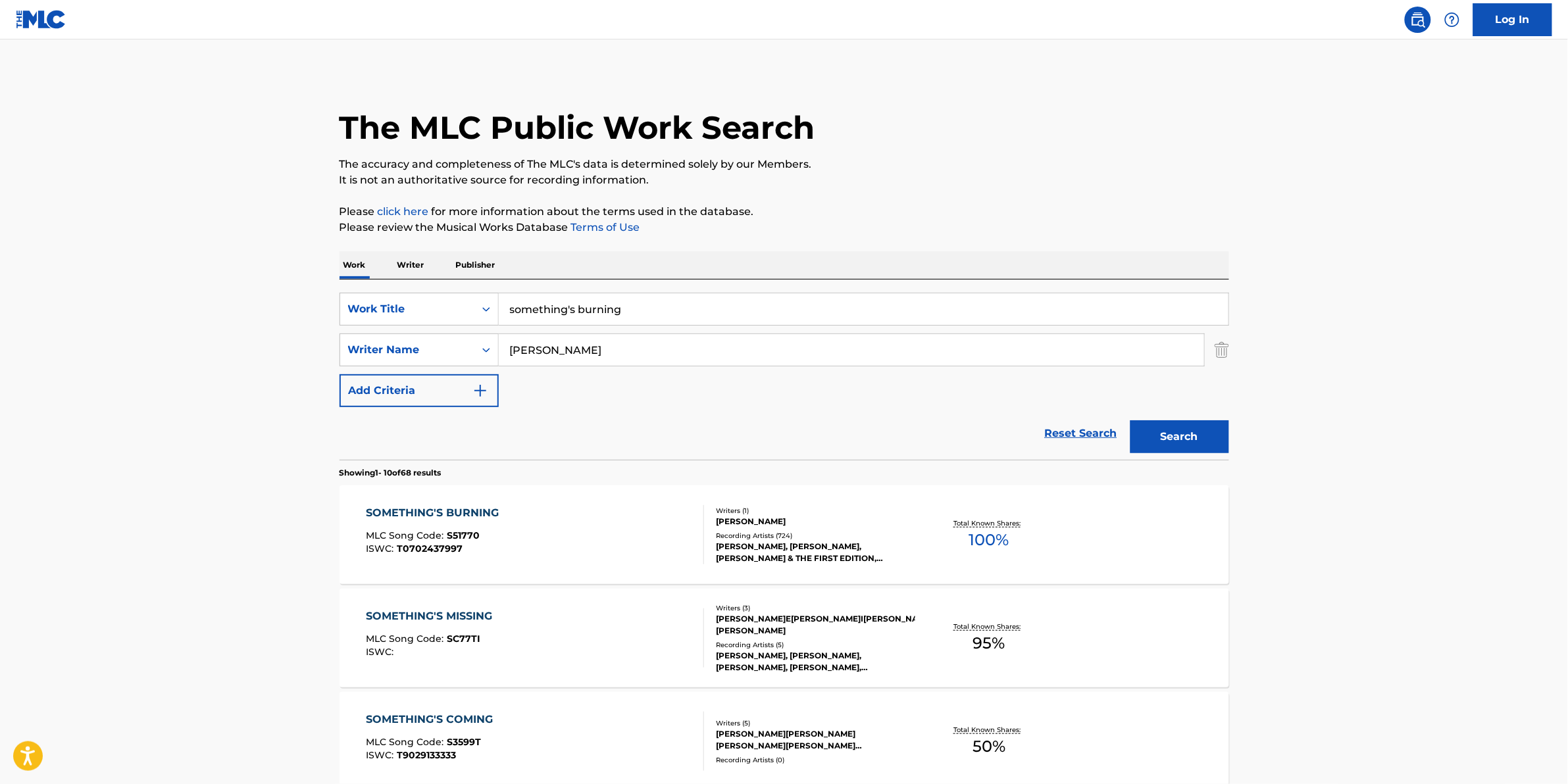 click on "SOMETHING'S BURNING MLC Song Code : S51770 ISWC : T0702437997" at bounding box center (535, 535) 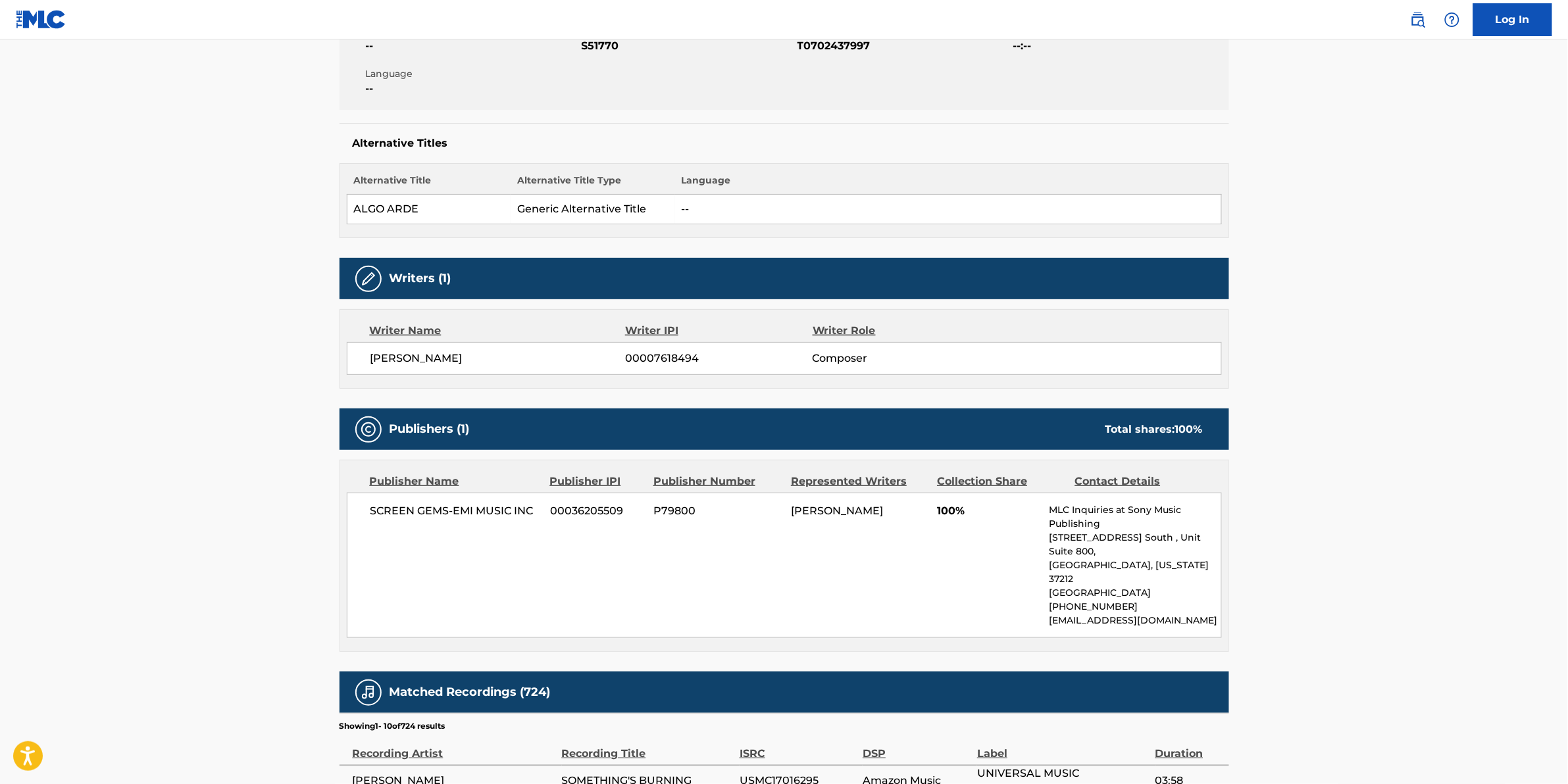 scroll, scrollTop: 270, scrollLeft: 0, axis: vertical 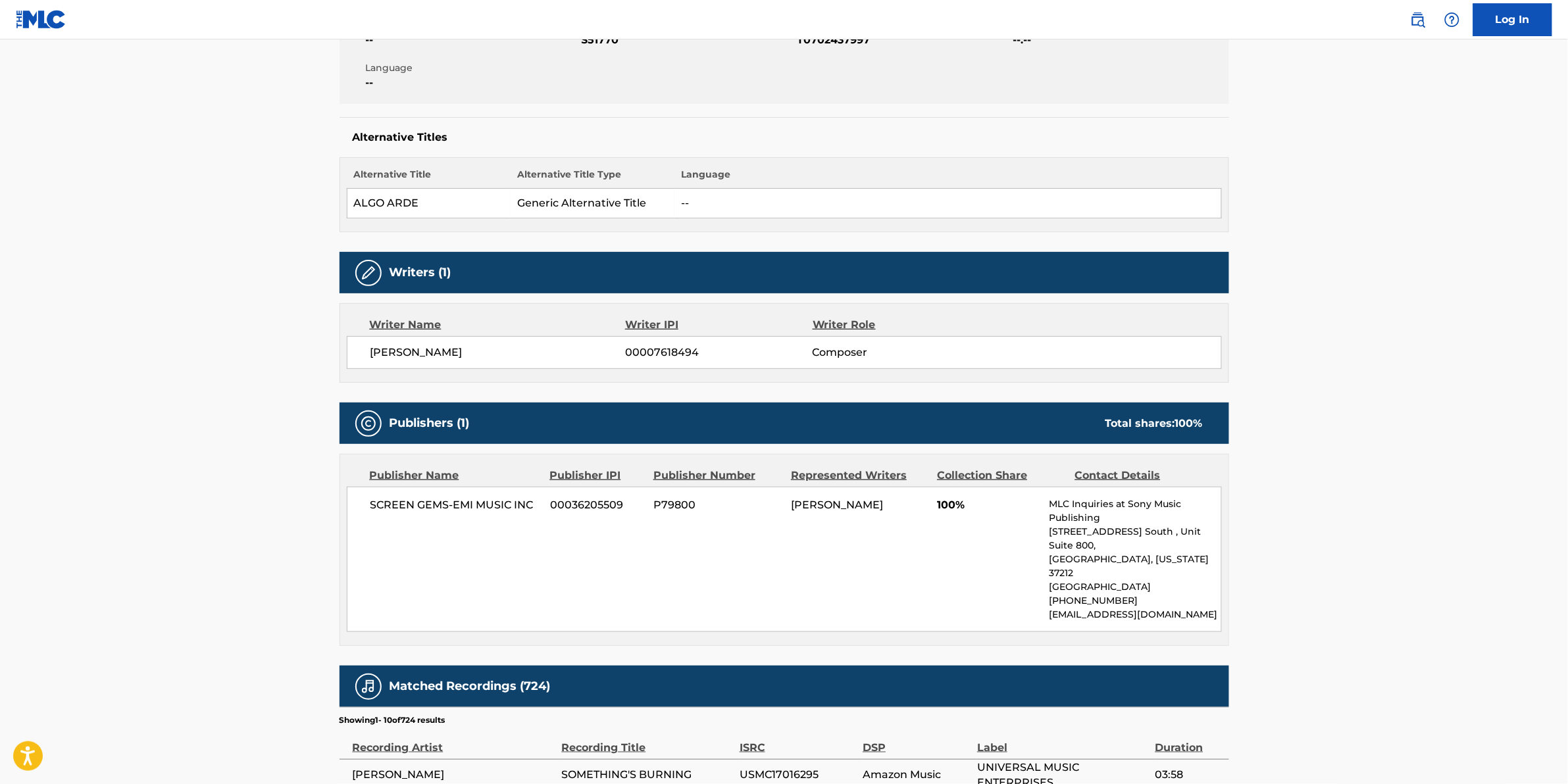 click on "< Back to public search results Copy work link SOMETHING'S BURNING     Work Detail   Member Work Identifier -- MLC Song Code S51770 ISWC T0702437997 Duration --:-- Language -- Alternative Titles Alternative Title Alternative Title Type Language ALGO ARDE Generic Alternative Title -- Writers   (1) Writer Name Writer IPI Writer Rol[PERSON_NAME] 00007618494 Composer Publishers   (1) Total shares:  100 % Publisher Name Publisher IPI Publisher Number Represented Writers Collection Share Contact Details SCREEN GEMS-EMI MUSIC INC 00036205509 P7980[PERSON_NAME] 100% MLC Inquiries at Sony Music Publishing [STREET_ADDRESS] [GEOGRAPHIC_DATA][US_STATE] [PHONE_NUMBER] [EMAIL_ADDRESS][DOMAIN_NAME] Total shares:  100 % Matched Recordings   (724) Showing  1  -   10  of  724   results   Recording Artist Recording Title ISRC DSP Label Duratio[PERSON_NAME] SOMETHING'S BURNING USMC17016295 Amazon Music UNIVERSAL MUSIC ENTERPRISES 03:5[PERSON_NAME] SOMETHING'S BURNING USCN18700151 Amazon Music -- 1" at bounding box center (784, 462) 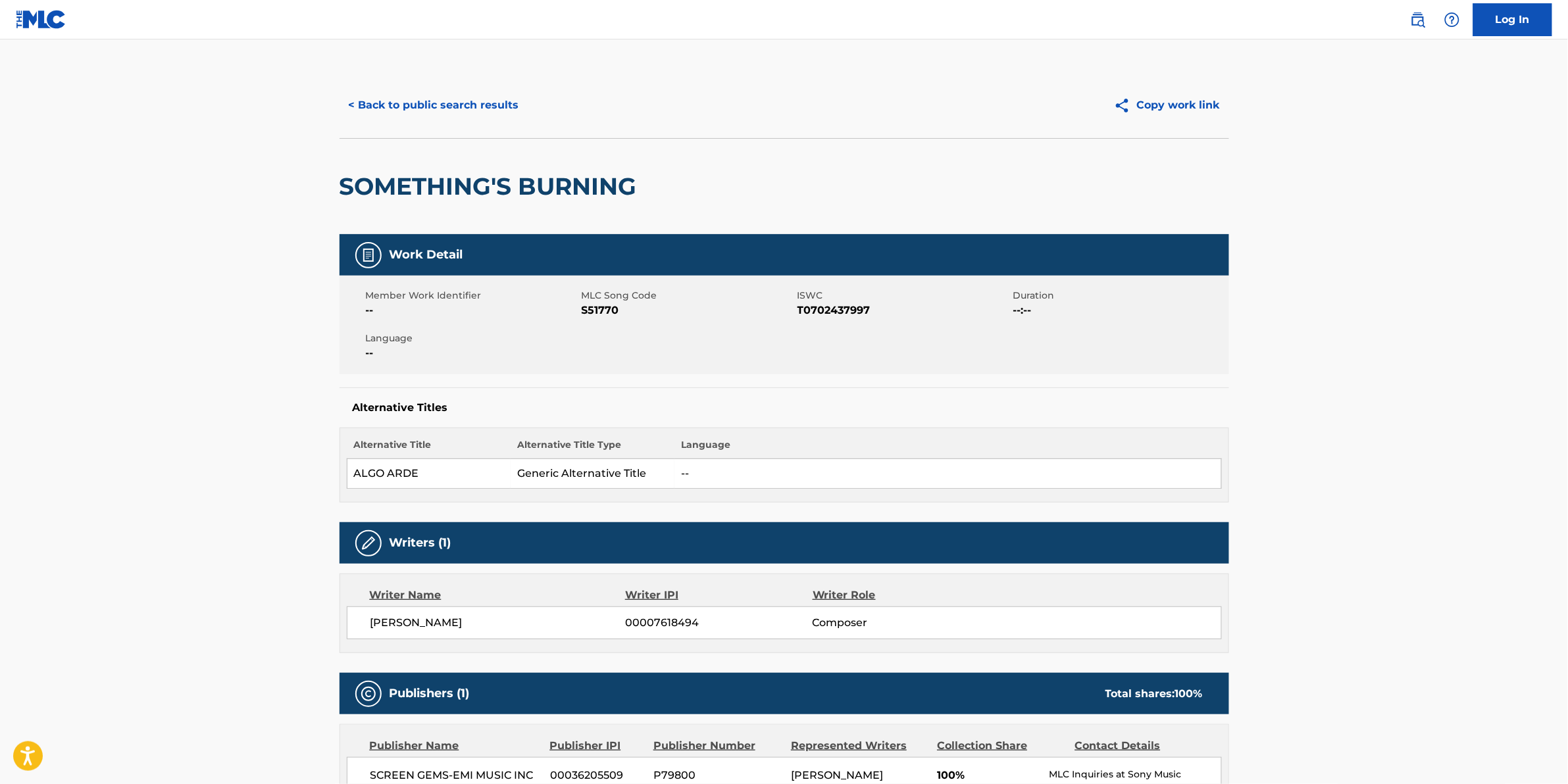 click on "< Back to public search results" at bounding box center [434, 105] 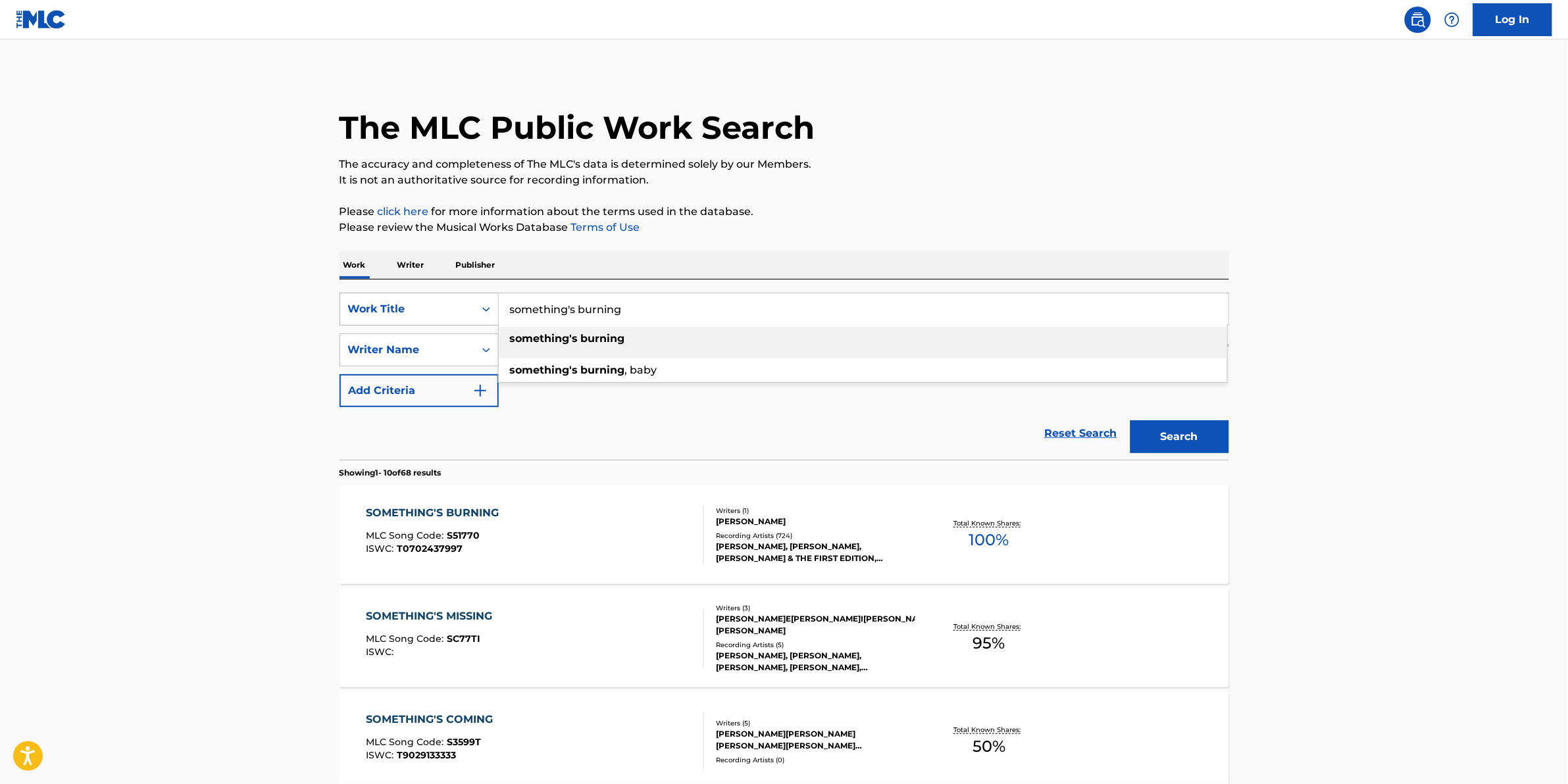drag, startPoint x: 640, startPoint y: 310, endPoint x: 472, endPoint y: 313, distance: 168.0268 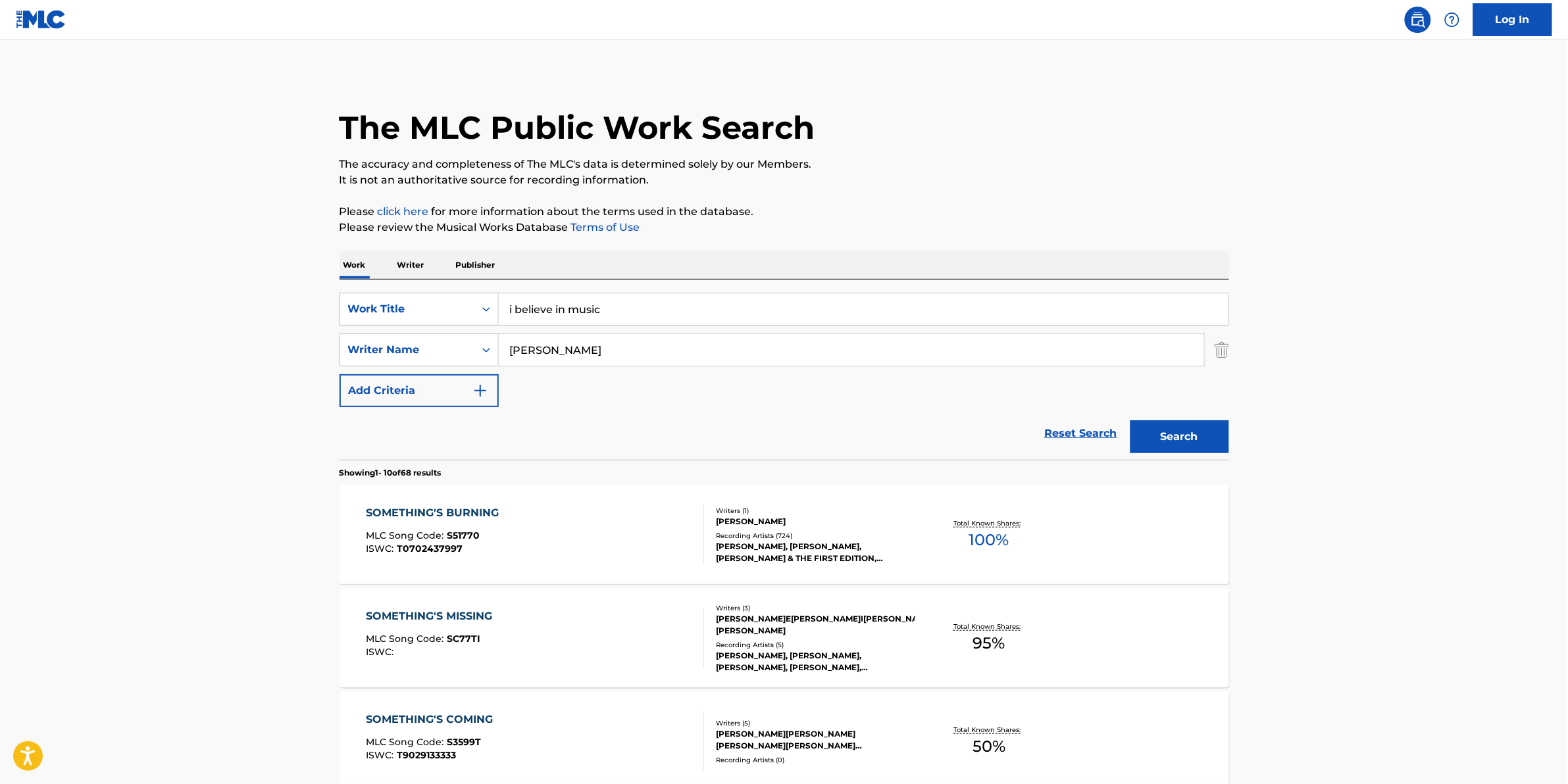 type on "i believe in music" 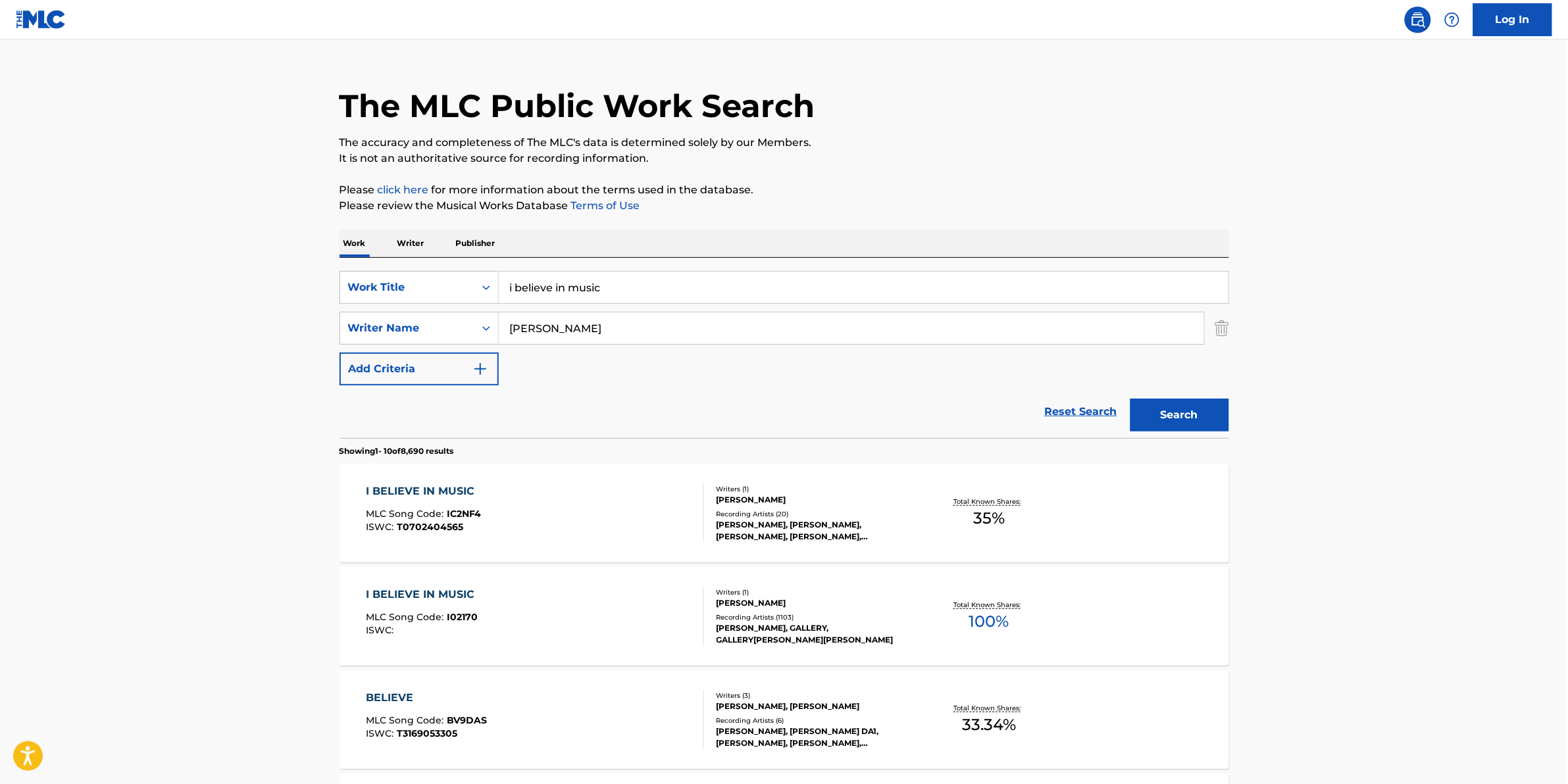 scroll, scrollTop: 23, scrollLeft: 0, axis: vertical 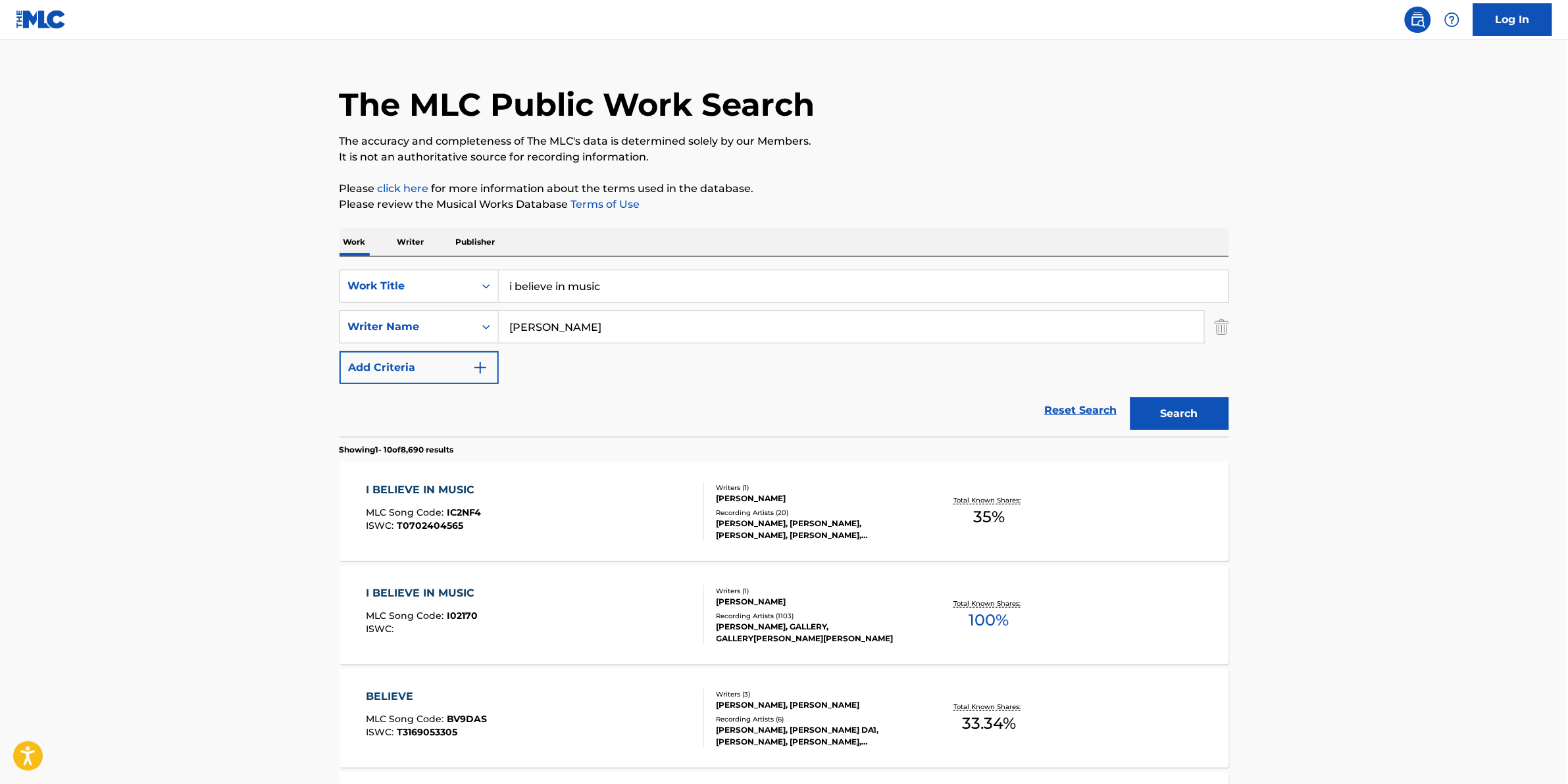 click on "I BELIEVE IN MUSIC MLC Song Code : IC2NF4 ISWC : T0702404565" at bounding box center [535, 512] 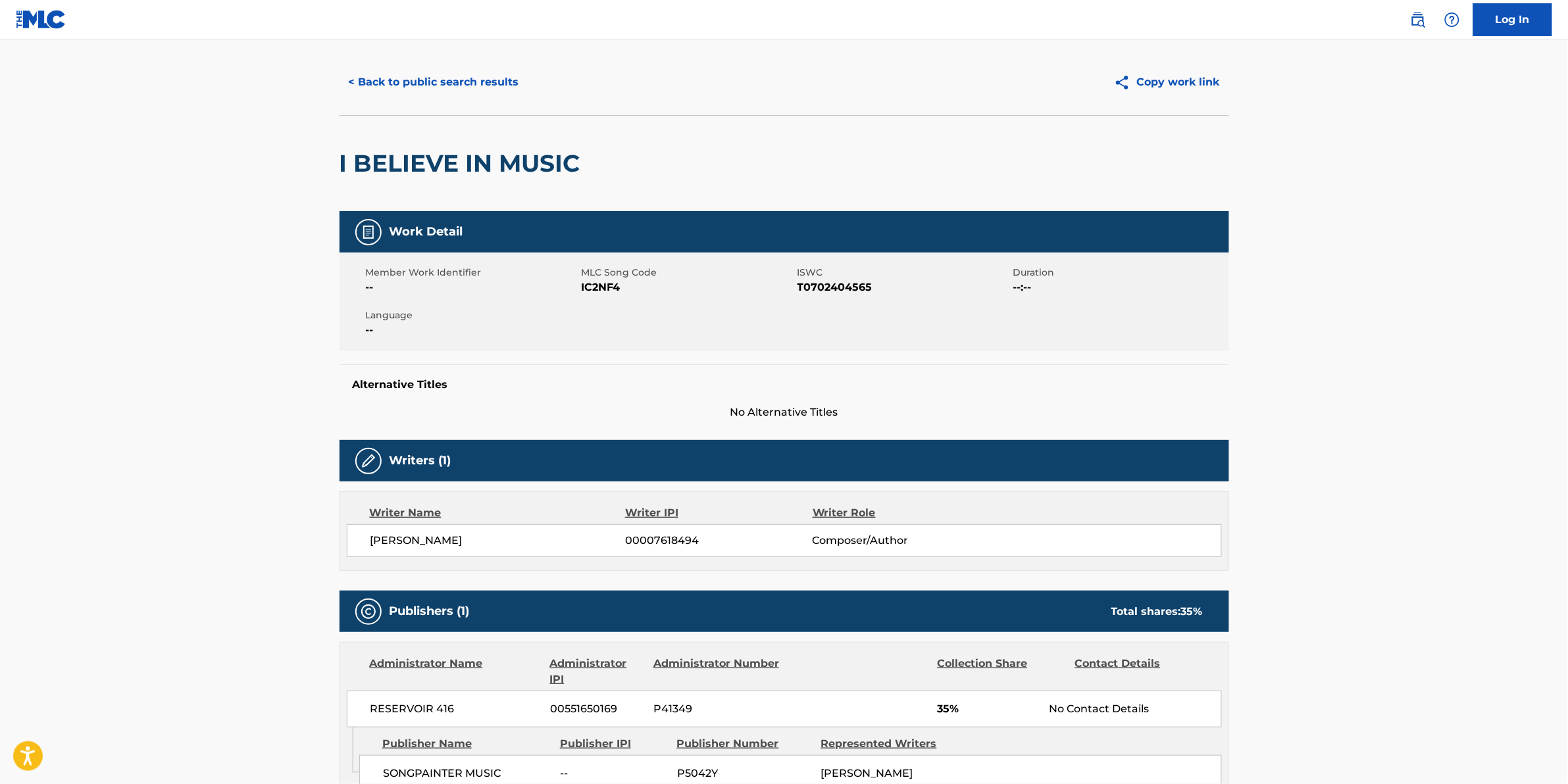 scroll, scrollTop: 0, scrollLeft: 0, axis: both 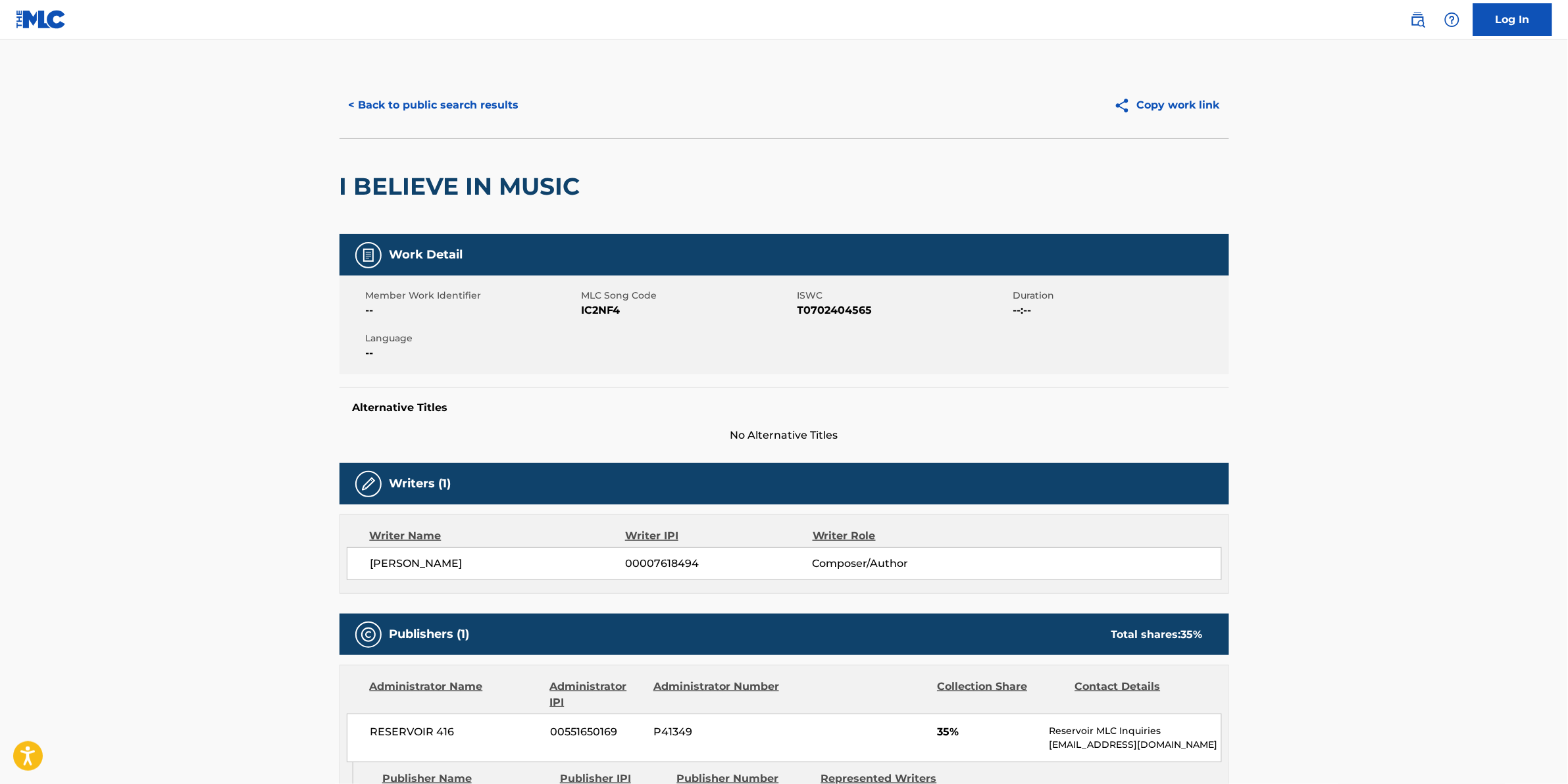 click on "< Back to public search results Copy work link I BELIEVE IN MUSIC     Work Detail   Member Work Identifier -- MLC Song Code IC2NF4 ISWC T0702404565 Duration --:-- Language -- Alternative Titles No Alternative Titles Writers   (1) Writer Name Writer IPI Writer Rol[PERSON_NAME] 00007618494 Composer/Author Publishers   (1) Total shares:  35 % Administrator Name Administrator IPI Administrator Number Collection Share Contact Details RESERVOIR 416 00551650169 P41349 35% Reservoir MLC Inquiries [EMAIL_ADDRESS][DOMAIN_NAME] Admin Original Publisher Connecting Line Publisher Name Publisher IPI Publisher Number Represented Writers SONGPAINTER MUSIC -- P5042[PERSON_NAME] Total shares:  35 % Matched Recordings   (20) Showing  1  -   10  of  20   results   Recording Artist Recording Title ISRC DSP Label Duratio[PERSON_NAME] I BELIEVE IN MUSIC USSM10210266 Qobuz COLUMBIA [GEOGRAPHIC_DATA] 03:3[PERSON_NAME] I BELIEVE IN MUSIC USG4X1100014 Melody VR Group PLC COLUMBIA [GEOGRAPHIC_DATA] 02:3[PERSON_NAME] I BELIEVE IN MUSIC USSM19916718 Qobuz COLUMBIA" at bounding box center [784, 693] 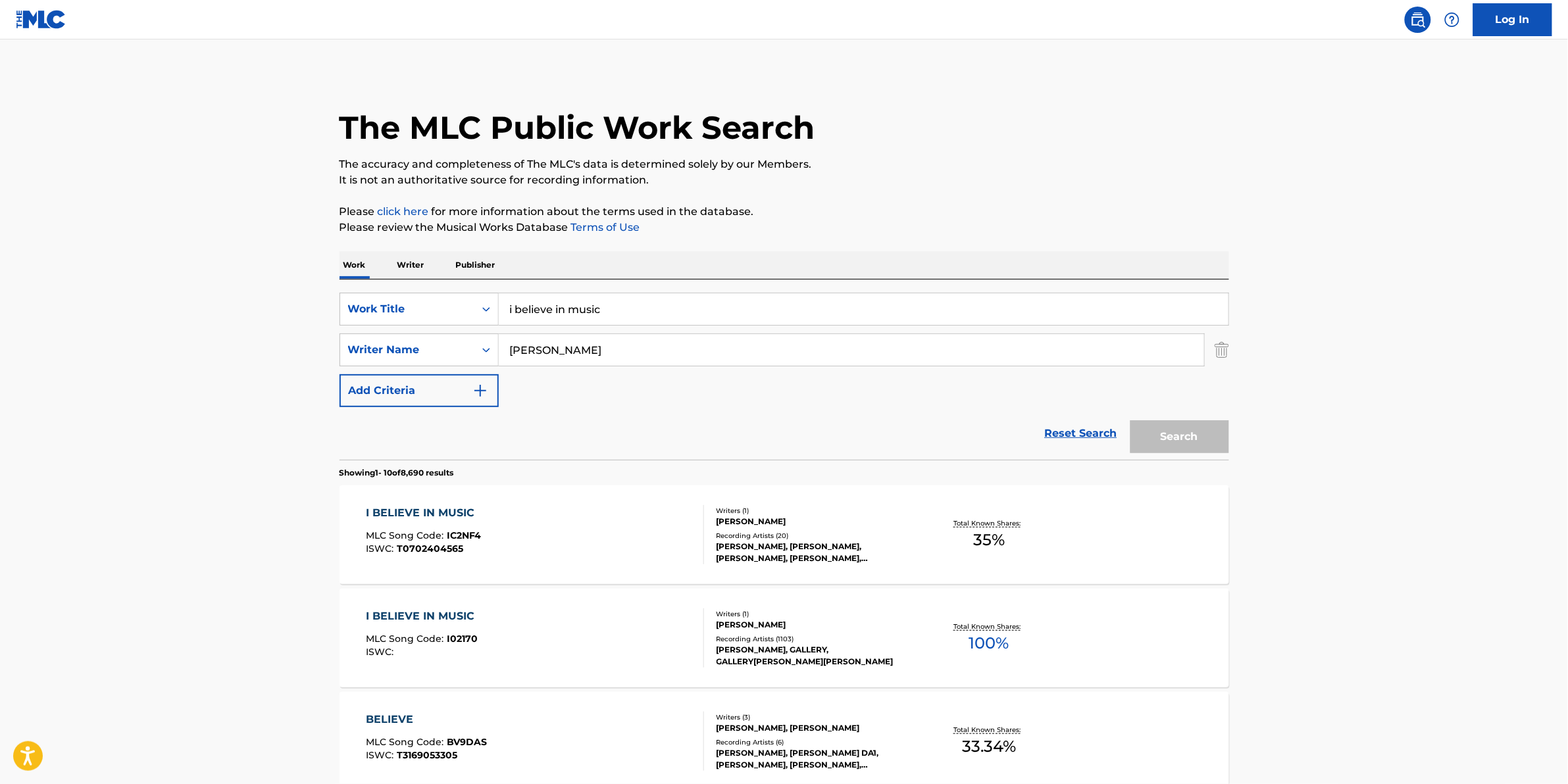 scroll, scrollTop: 23, scrollLeft: 0, axis: vertical 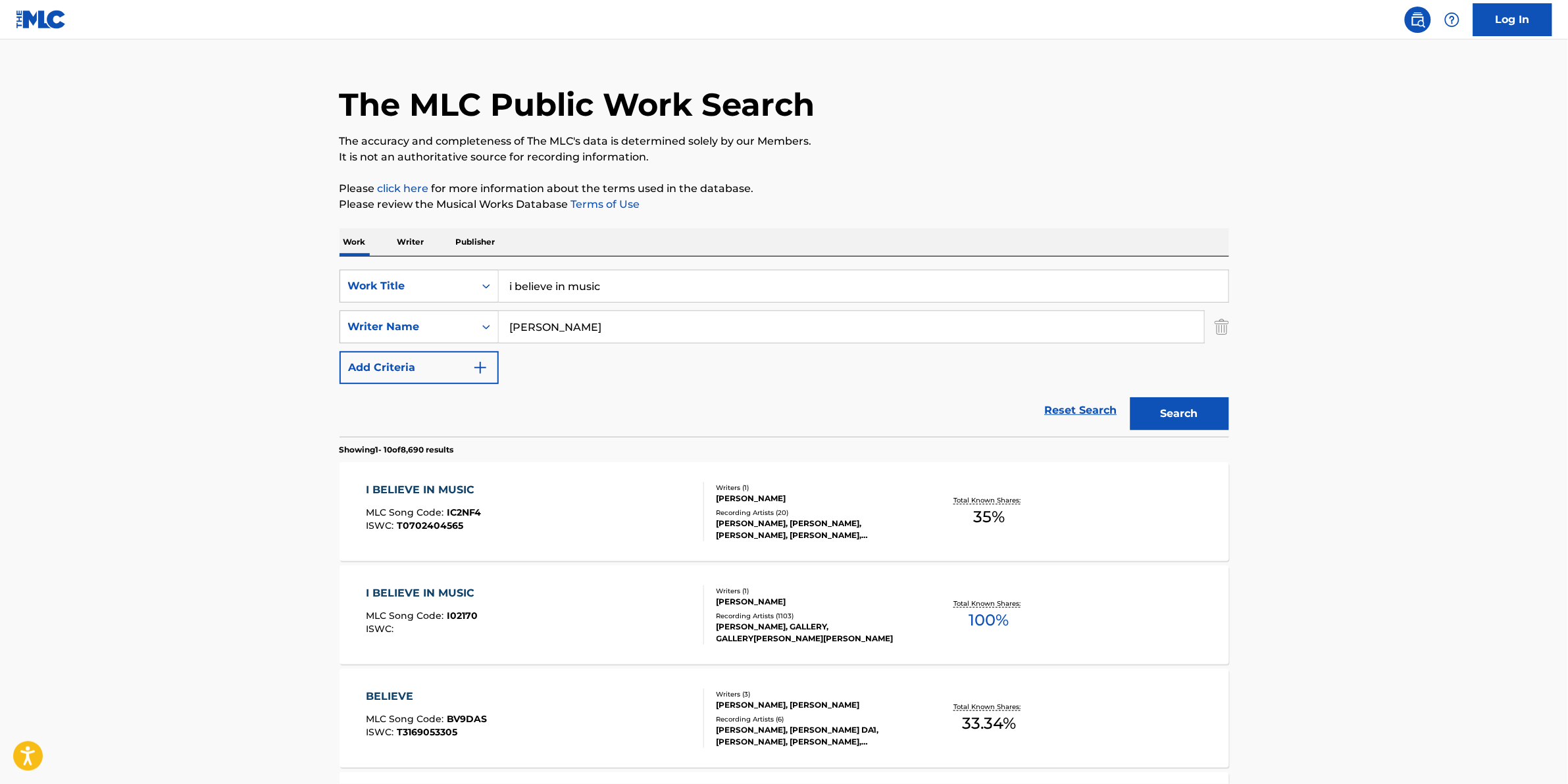 click on "I BELIEVE IN MUSIC MLC Song Code : I02170 ISWC :" at bounding box center (535, 615) 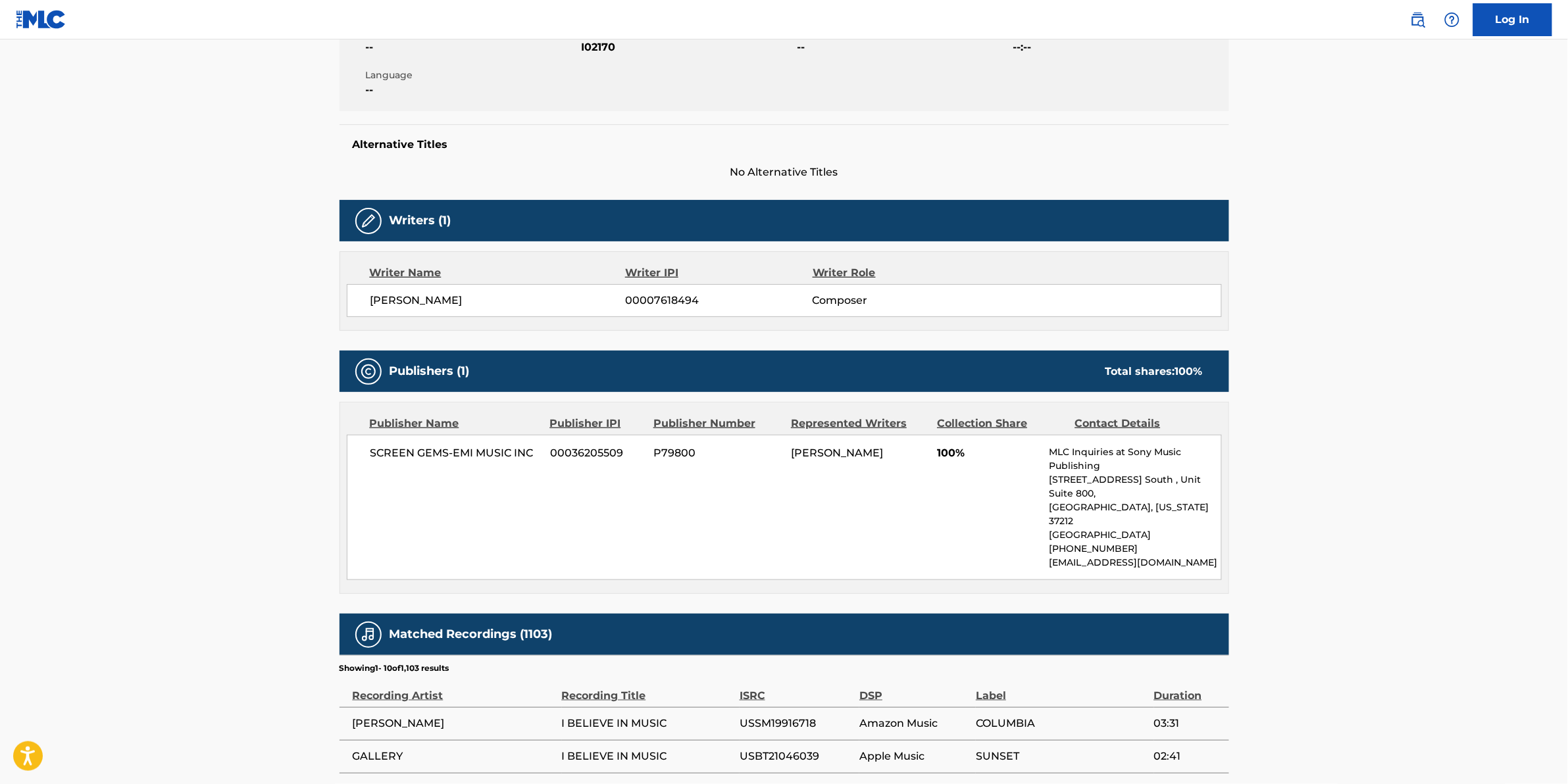 scroll, scrollTop: 262, scrollLeft: 0, axis: vertical 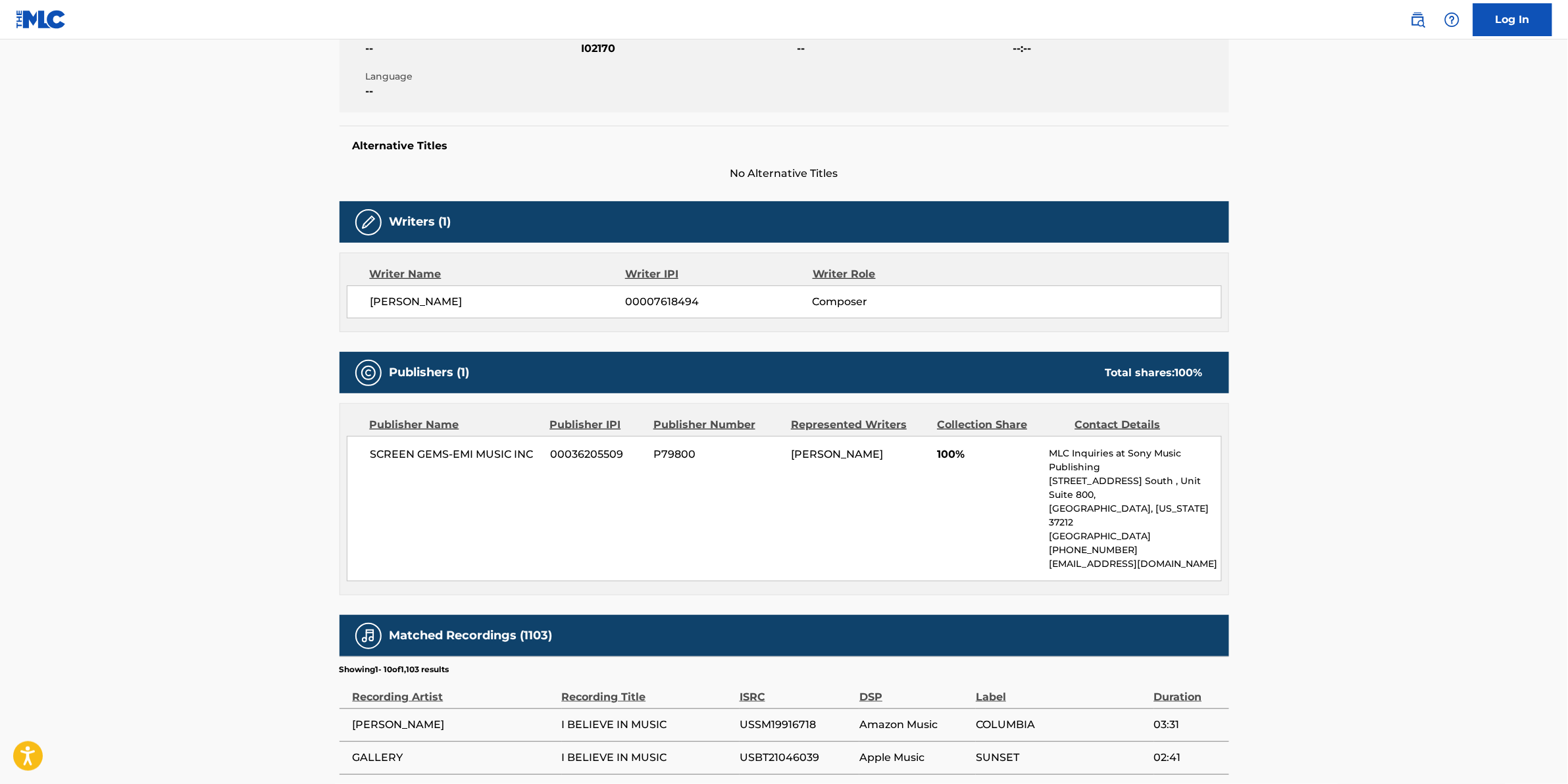 click on "< Back to public search results Copy work link I BELIEVE IN MUSIC     Work Detail   Member Work Identifier -- MLC Song Code I02170 ISWC -- Duration --:-- Language -- Alternative Titles No Alternative Titles Writers   (1) Writer Name Writer IPI Writer Rol[PERSON_NAME] 00007618494 Composer Publishers   (1) Total shares:  100 % Publisher Name Publisher IPI Publisher Number Represented Writers Collection Share Contact Details SCREEN GEMS-EMI MUSIC INC 00036205509 P7980[PERSON_NAME] 100% MLC Inquiries at Sony Music Publishing [STREET_ADDRESS] [GEOGRAPHIC_DATA][US_STATE] [PHONE_NUMBER] [EMAIL_ADDRESS][DOMAIN_NAME] Total shares:  100 % Matched Recordings   (1103) Showing  1  -   10  of  1,103   results   Recording Artist Recording Title ISRC DSP Label Duratio[PERSON_NAME] I BELIEVE IN MUSIC USSM19916718 Amazon Music COLUMBIA 03:31 GALLERY I BELIEVE IN MUSIC USBT21046039 Apple Music SUNSET 02:41 GALLERY I BELIEVE IN MUSIC USV351317689 Spotify RKO MUSIC 02:5[PERSON_NAME] I BELIEVE IN MUSIC 1" at bounding box center [784, 441] 